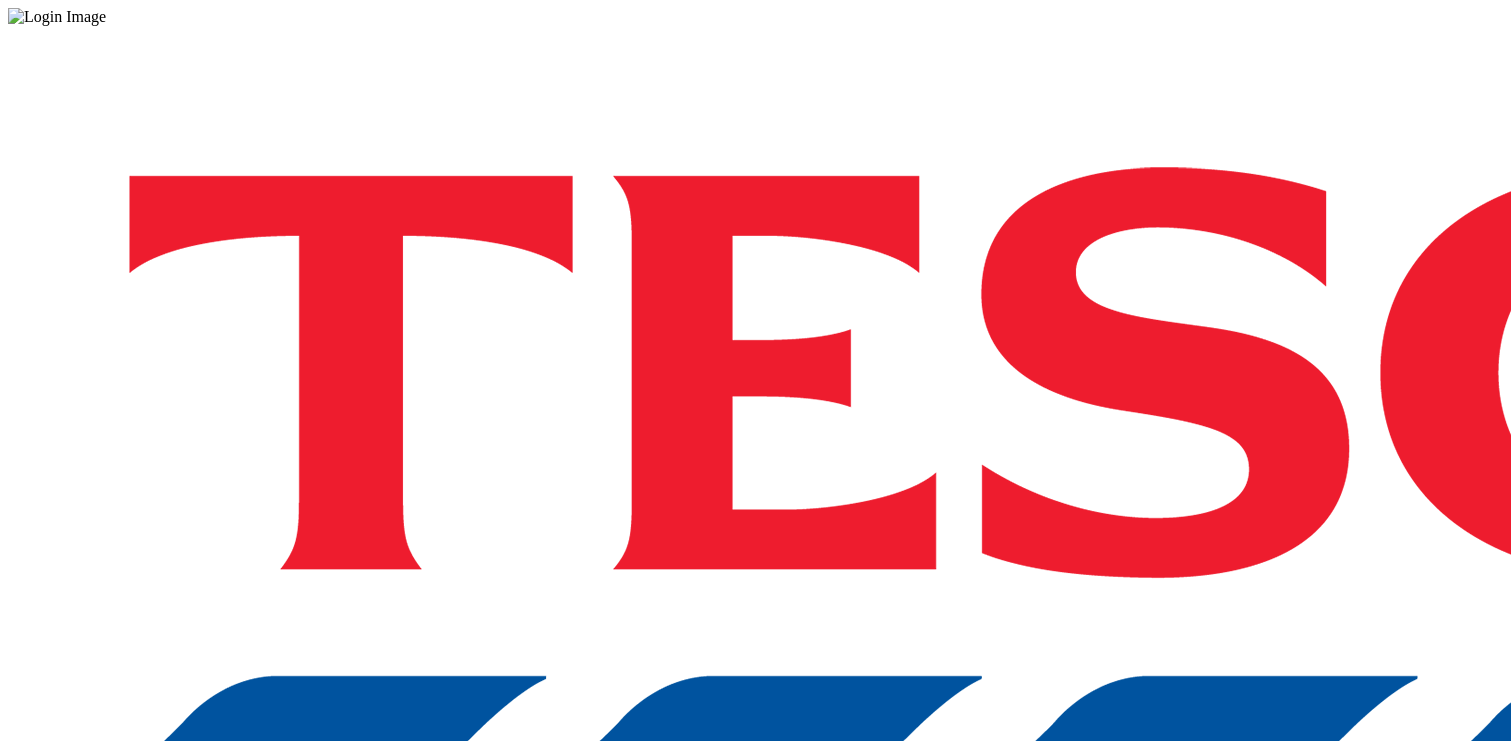 scroll, scrollTop: 0, scrollLeft: 0, axis: both 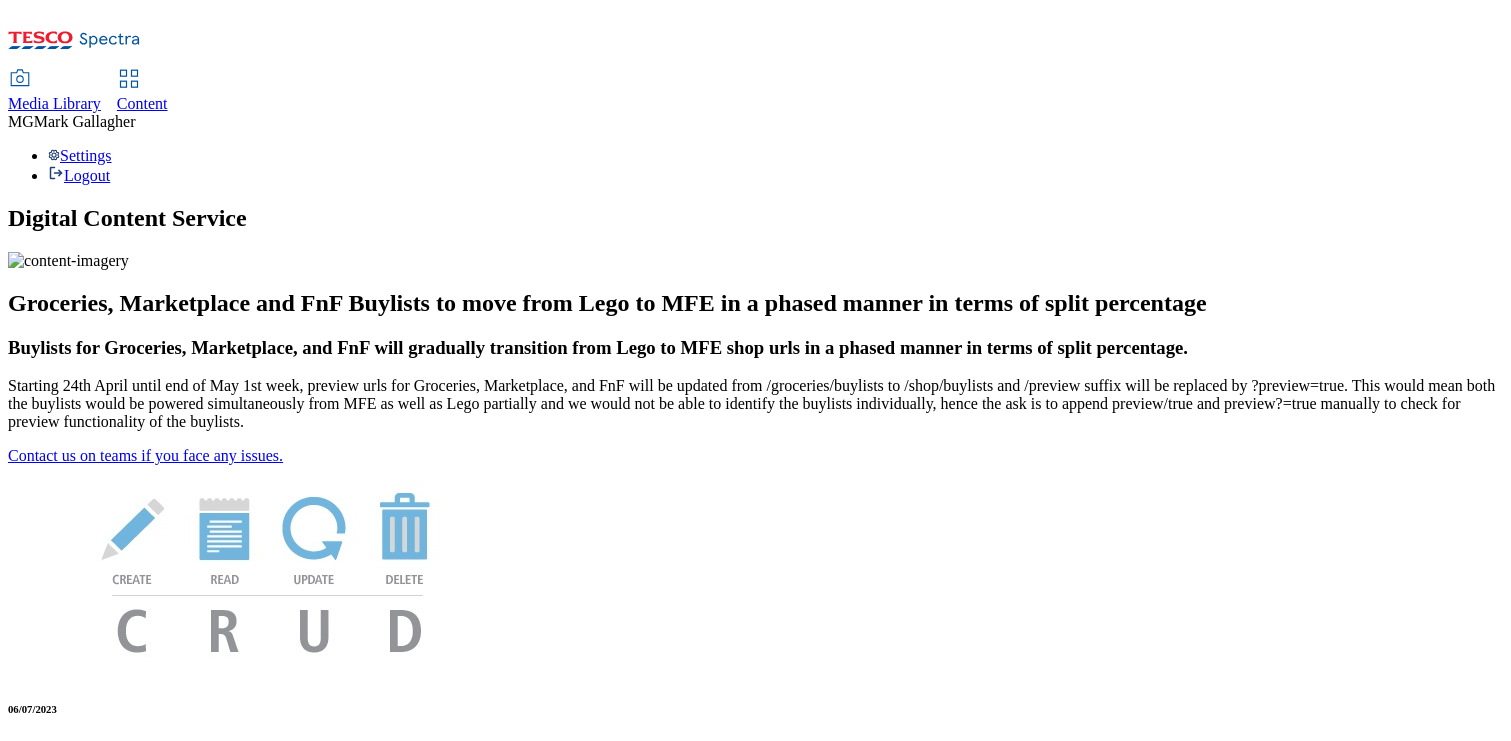click on "Media Library" at bounding box center (54, 103) 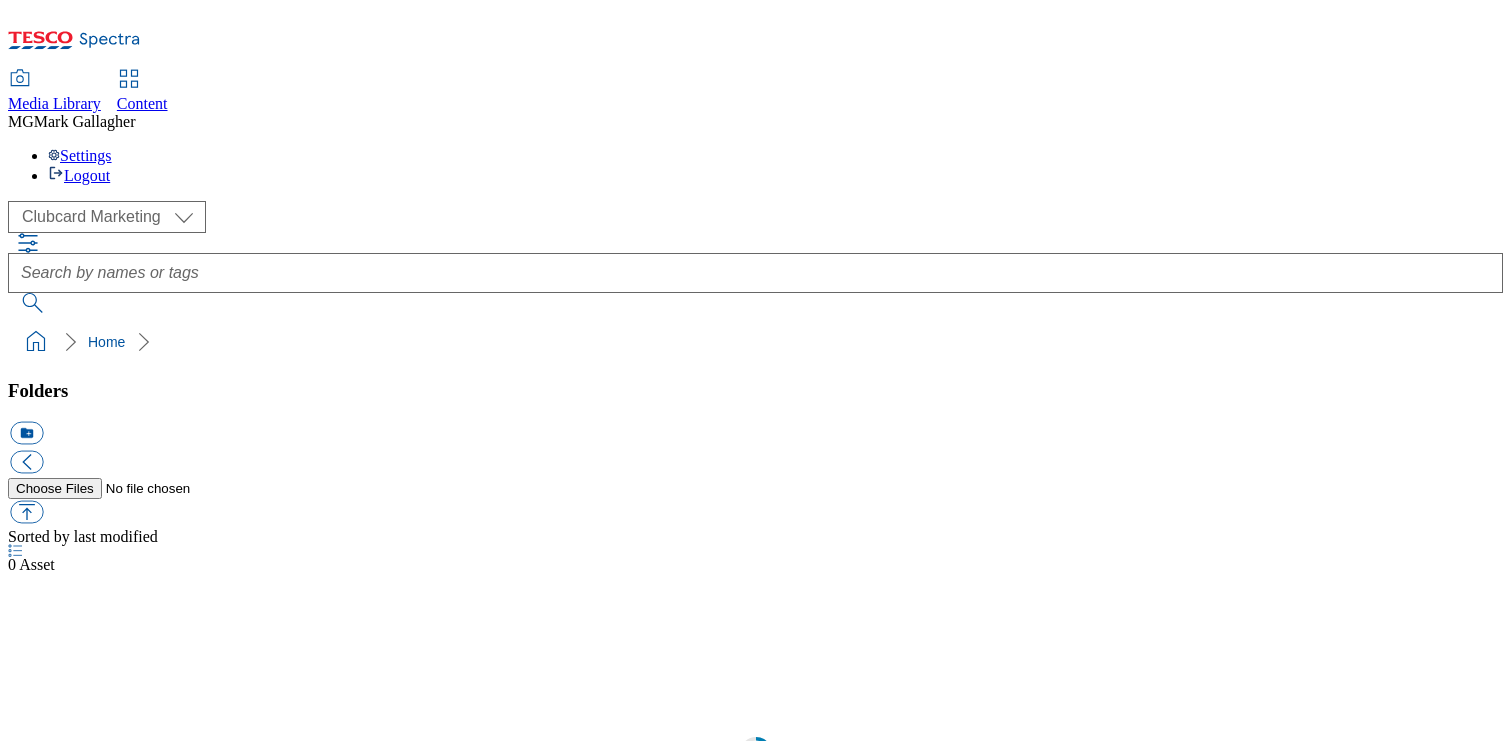 select on "flare-clubcard-mktg" 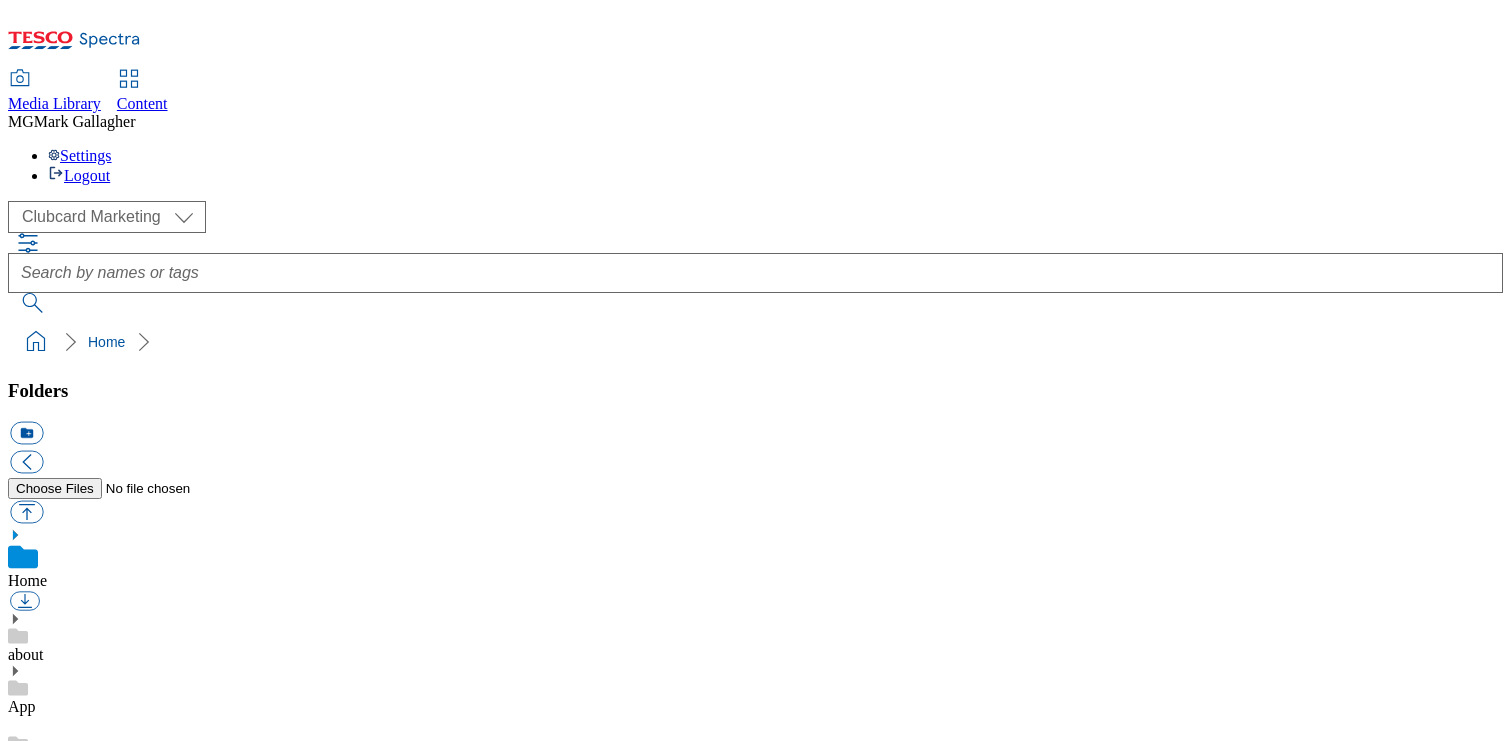 click on "Content" at bounding box center [142, 103] 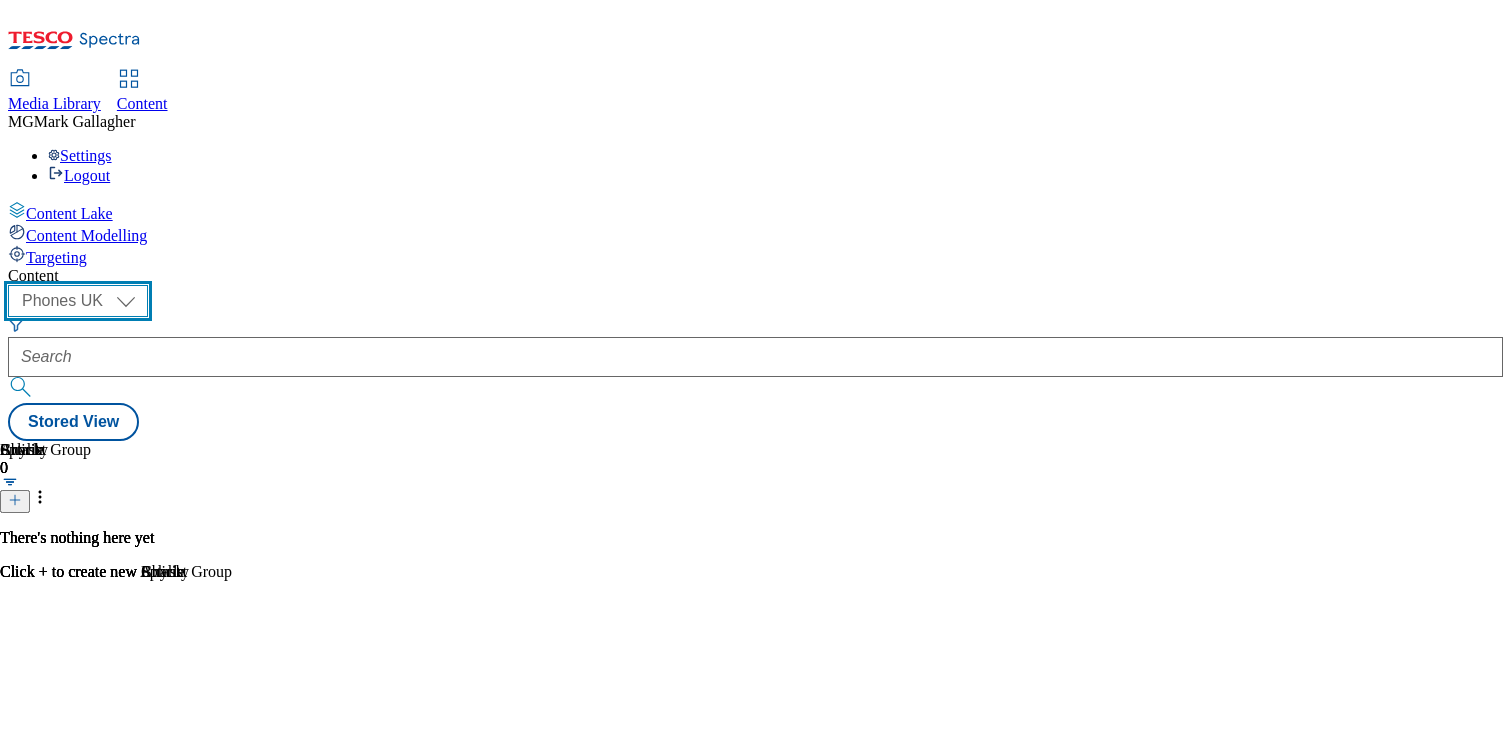 click on "Dotcom CZ Dotcom SK ghs-roi ghs-uk Phones UK" at bounding box center (78, 301) 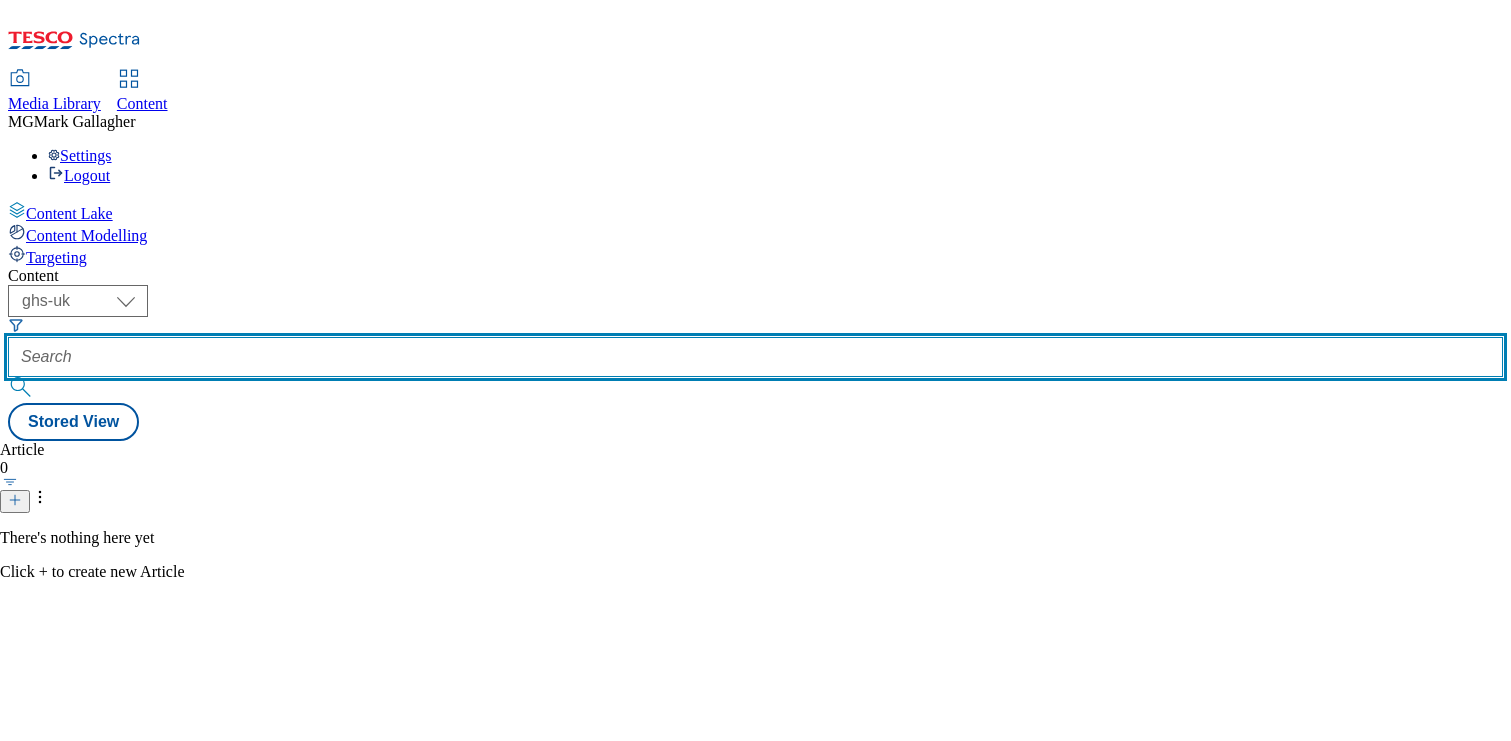 click at bounding box center (755, 357) 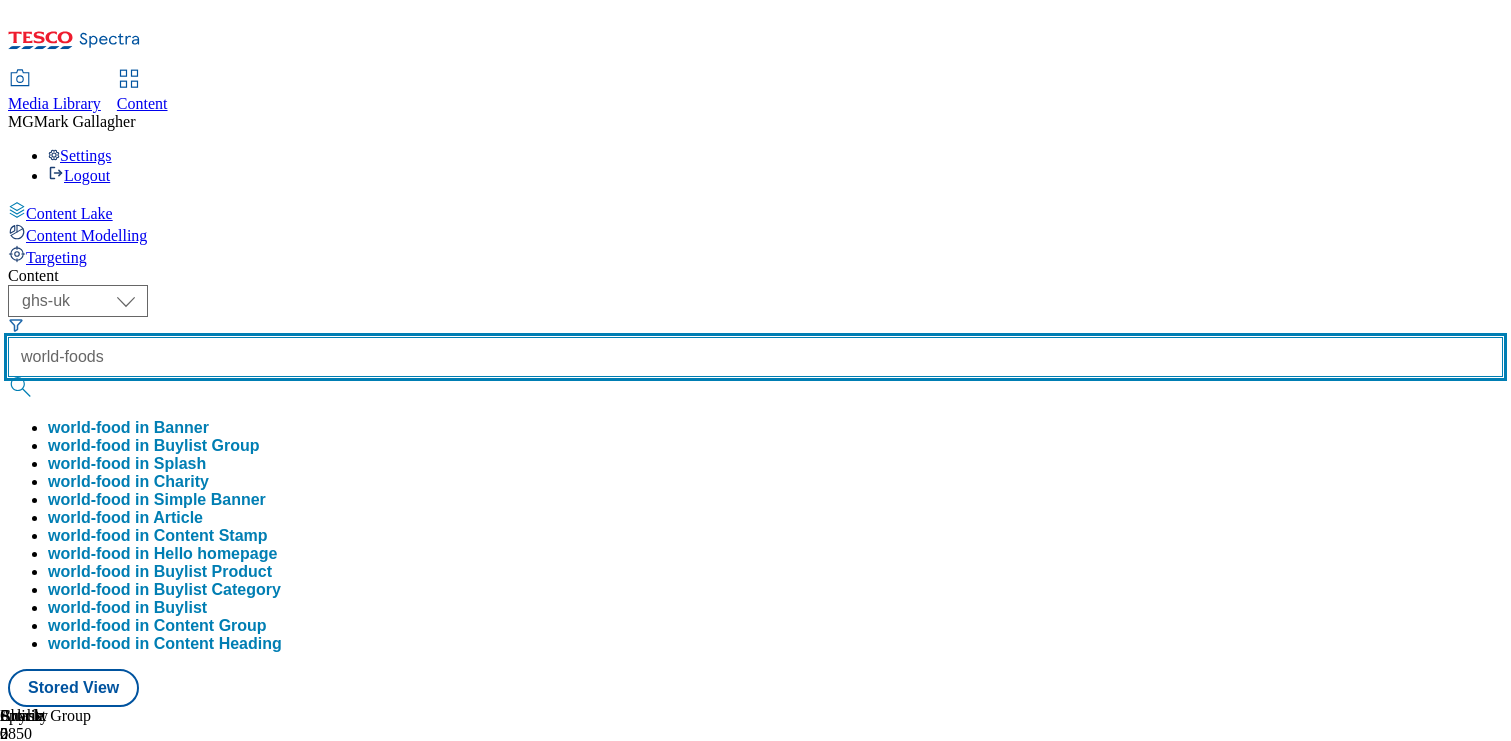 type on "world-foods" 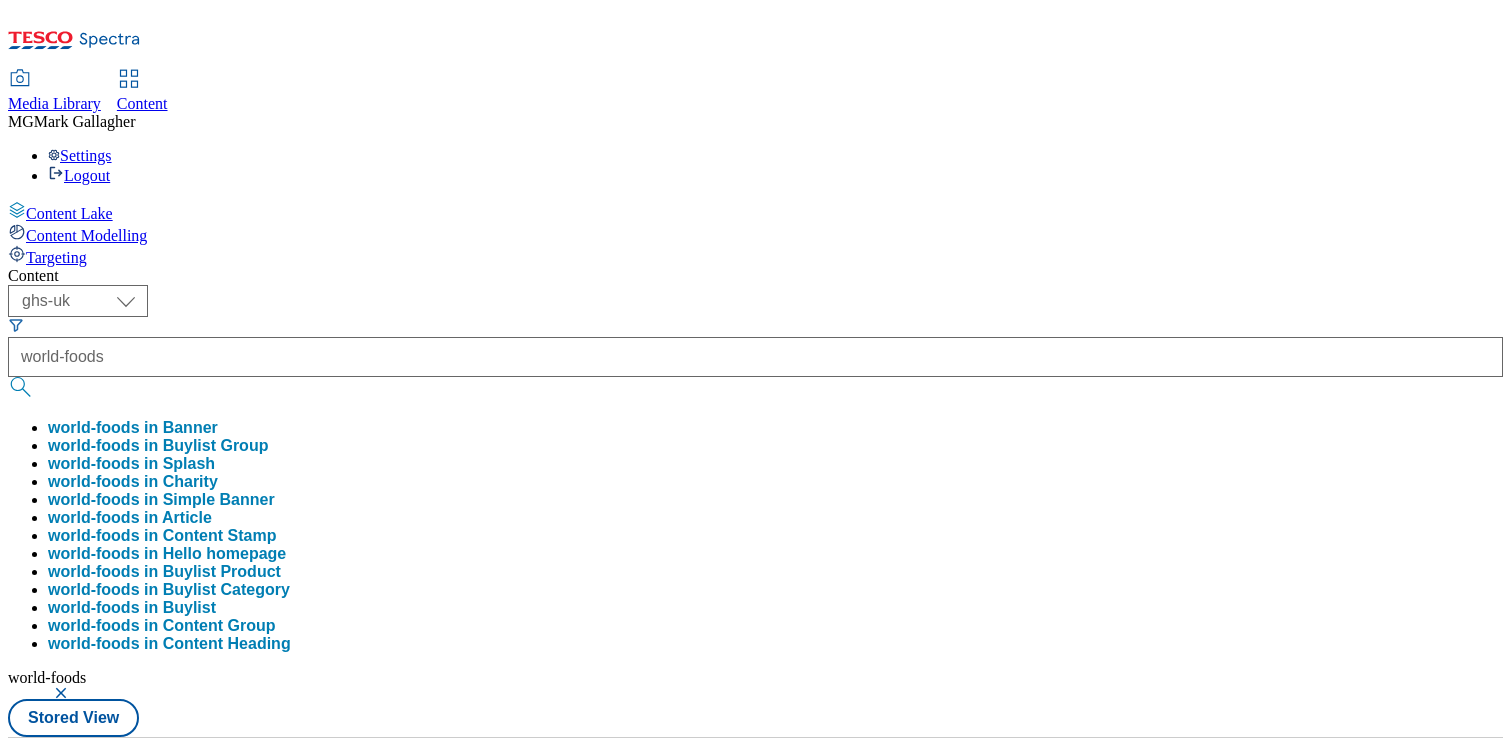 click on "( optional ) Dotcom CZ Dotcom SK ghs-roi ghs-uk Phones UK ghs-uk world-foods world-foods in   Banner world-foods in   Buylist Group world-foods in   Splash world-foods in   Charity world-foods in   Simple Banner world-foods in   Article world-foods in   Content Stamp world-foods in   Hello homepage world-foods in   Buylist Product world-foods in   Buylist Category world-foods in   Buylist world-foods in   Content Group world-foods in   Content Heading world-foods Stored View" at bounding box center (755, 511) 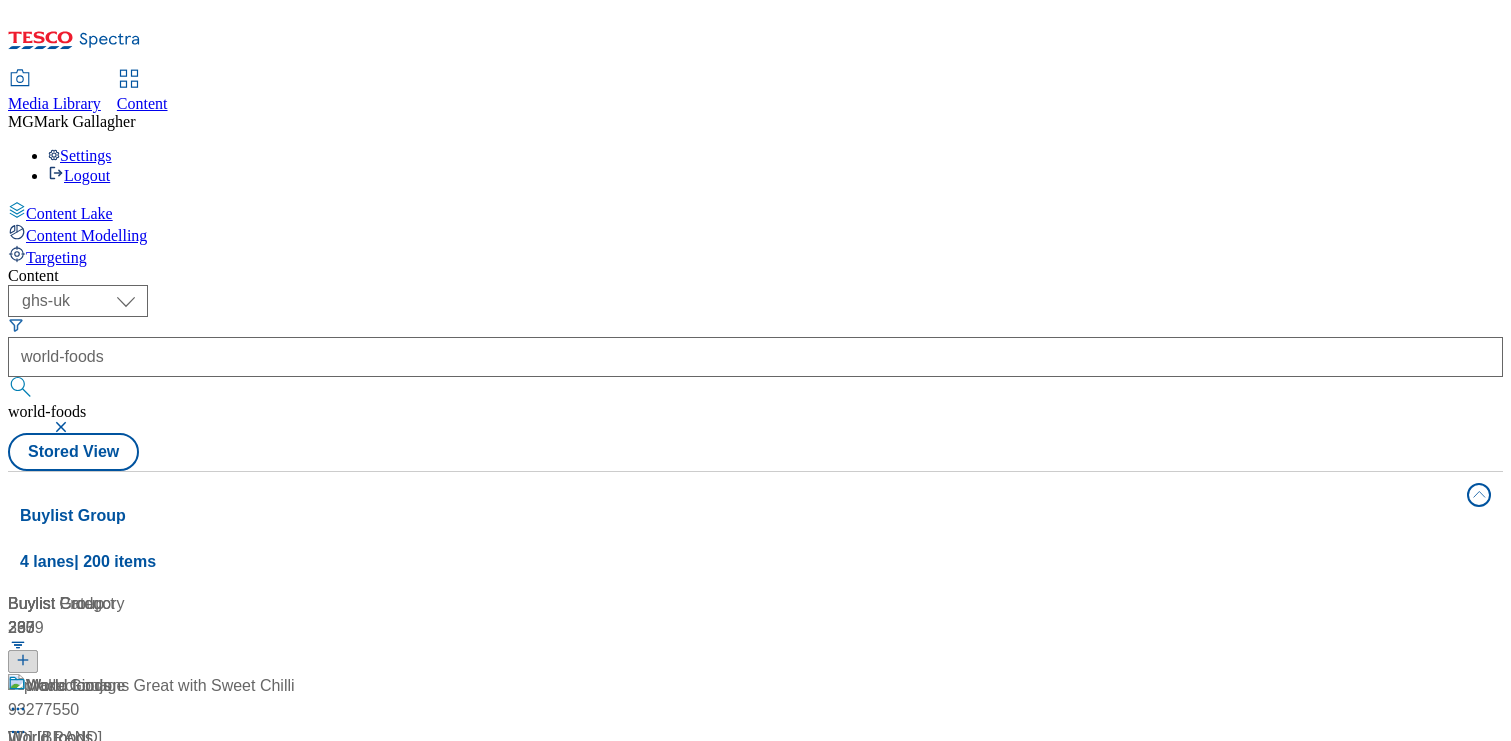 scroll, scrollTop: 0, scrollLeft: 0, axis: both 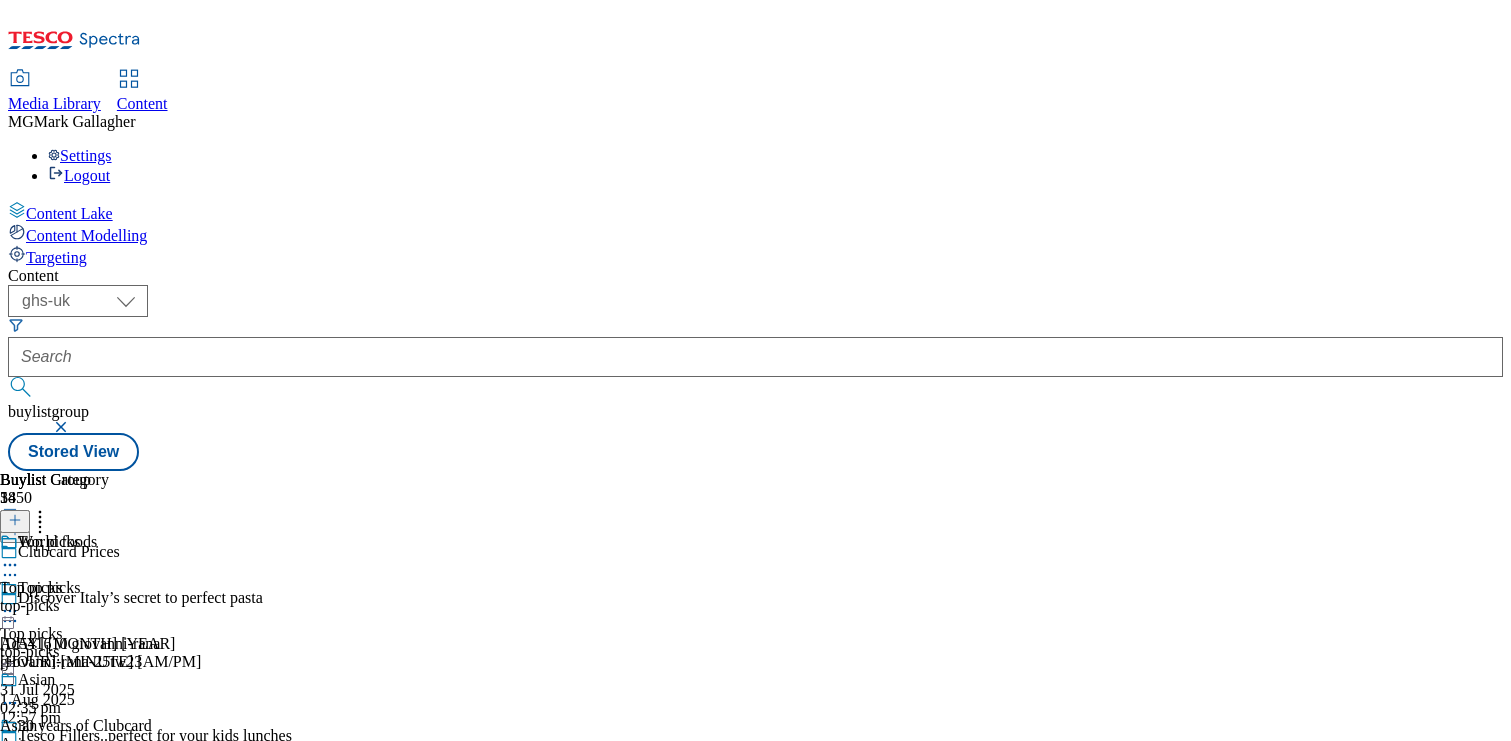 click 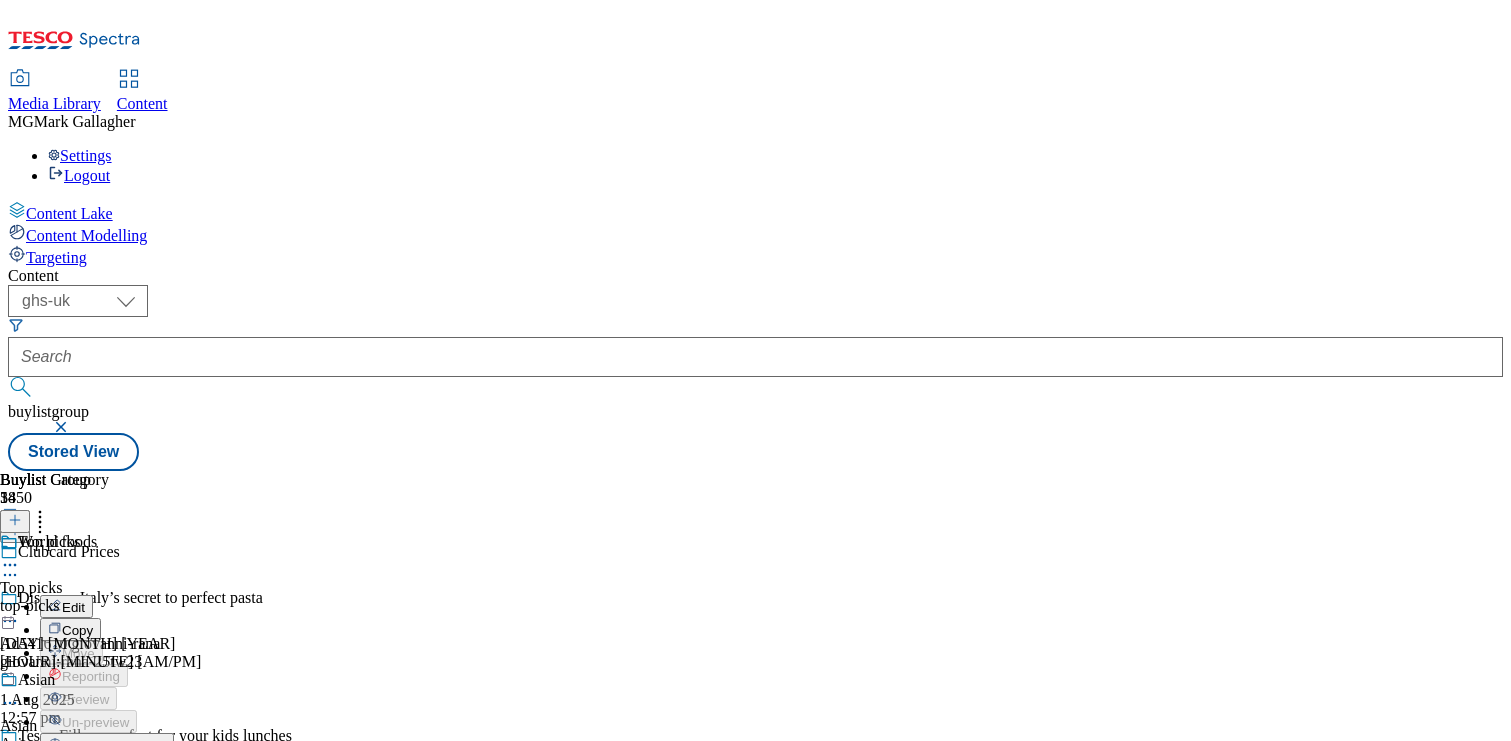 click on "Open Preview Url" at bounding box center (114, 745) 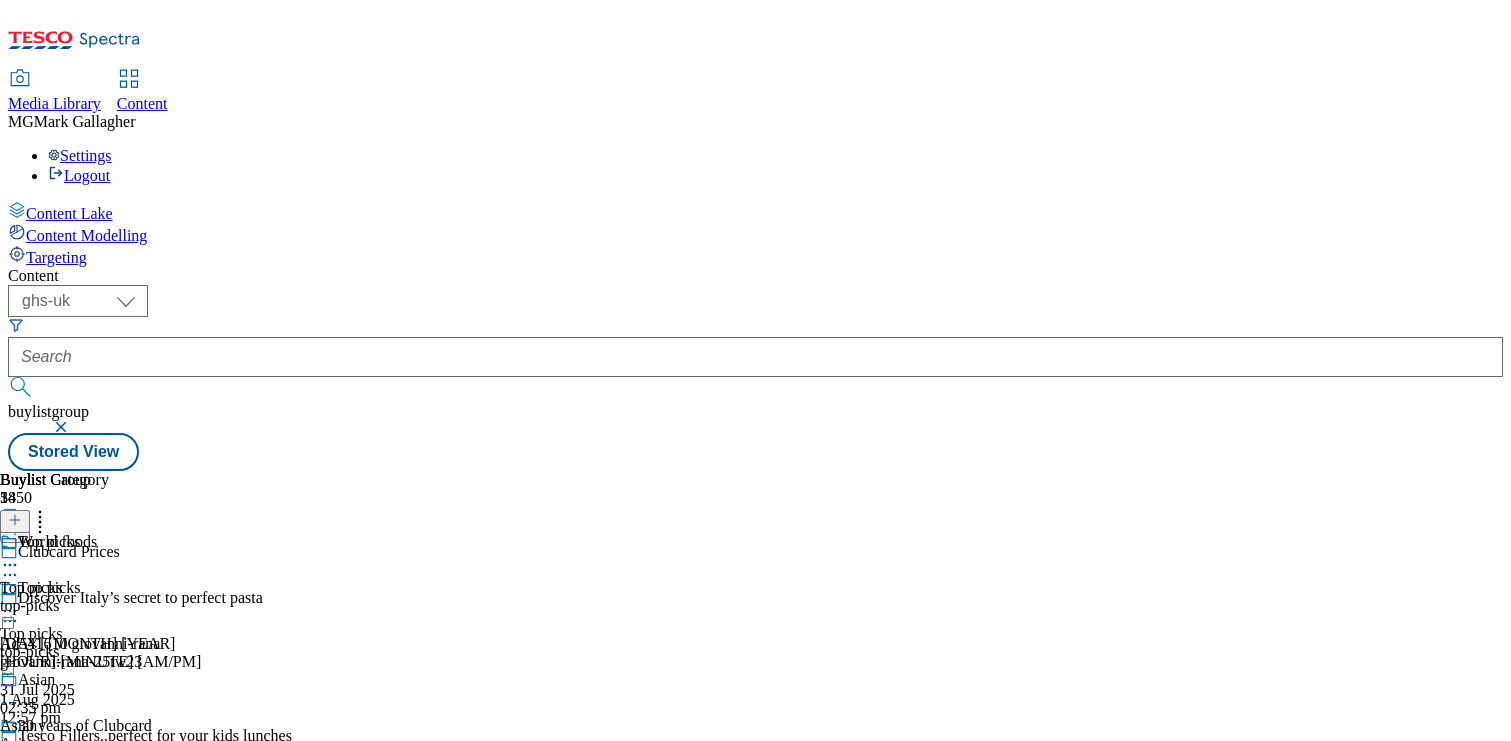 click 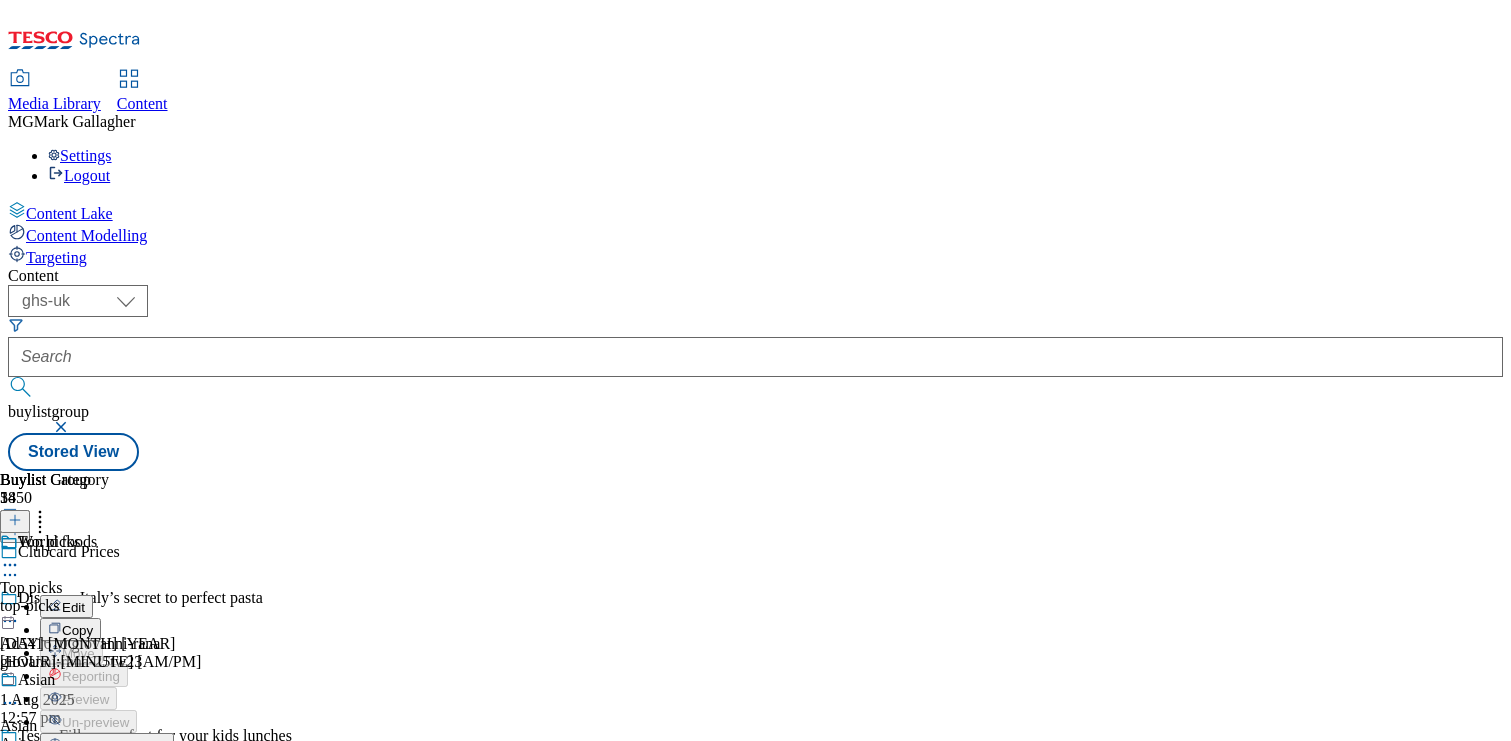 click on "Open Preview Url" at bounding box center (114, 745) 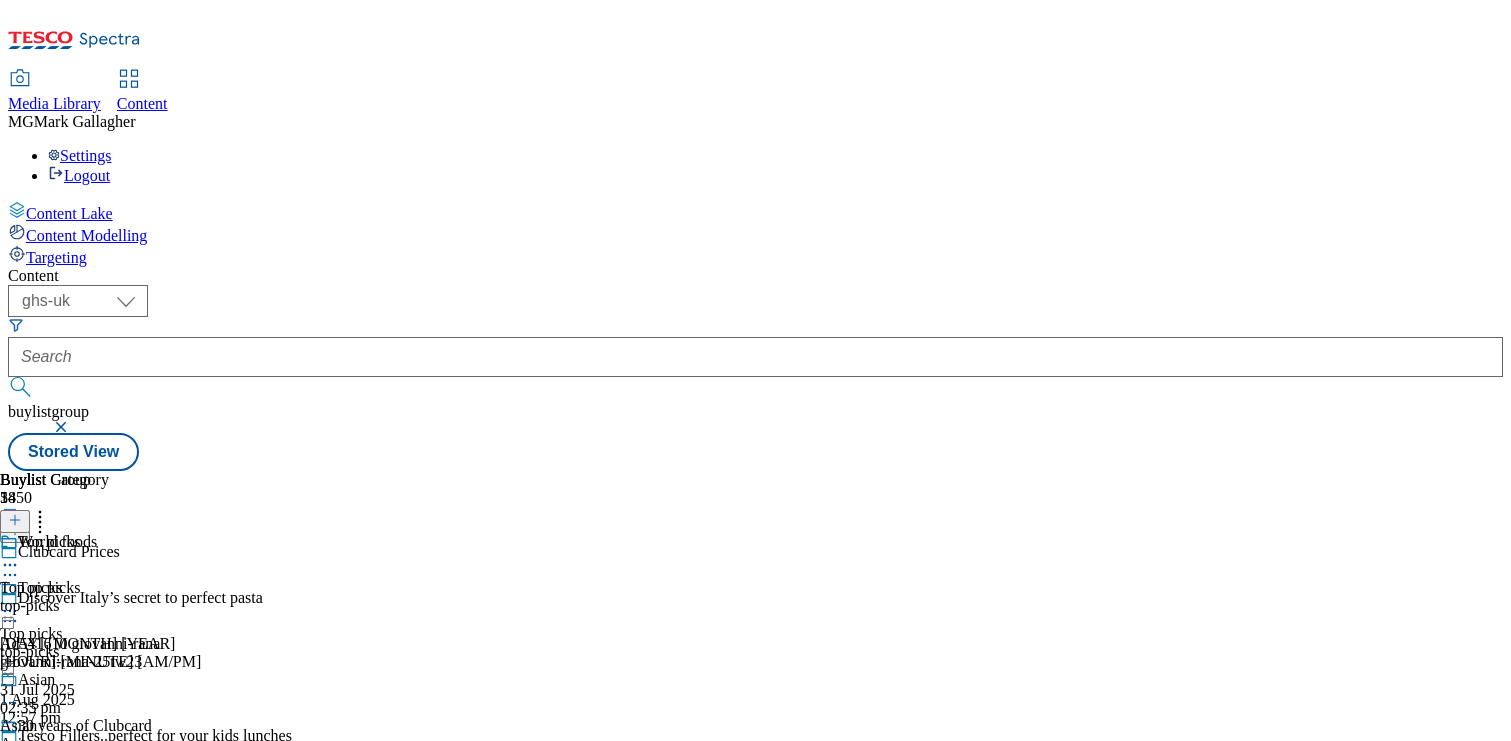 click 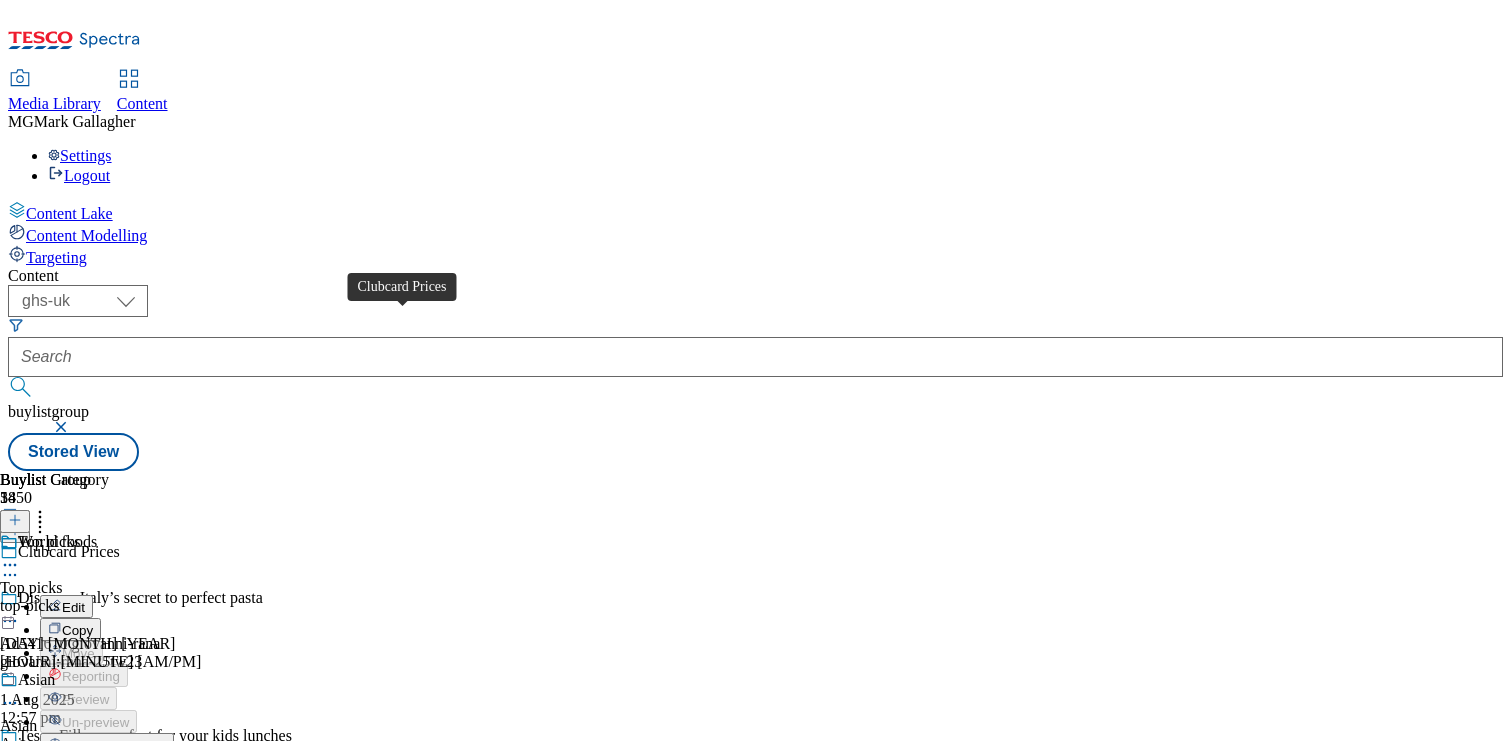 click on "Clubcard Prices" at bounding box center [69, 554] 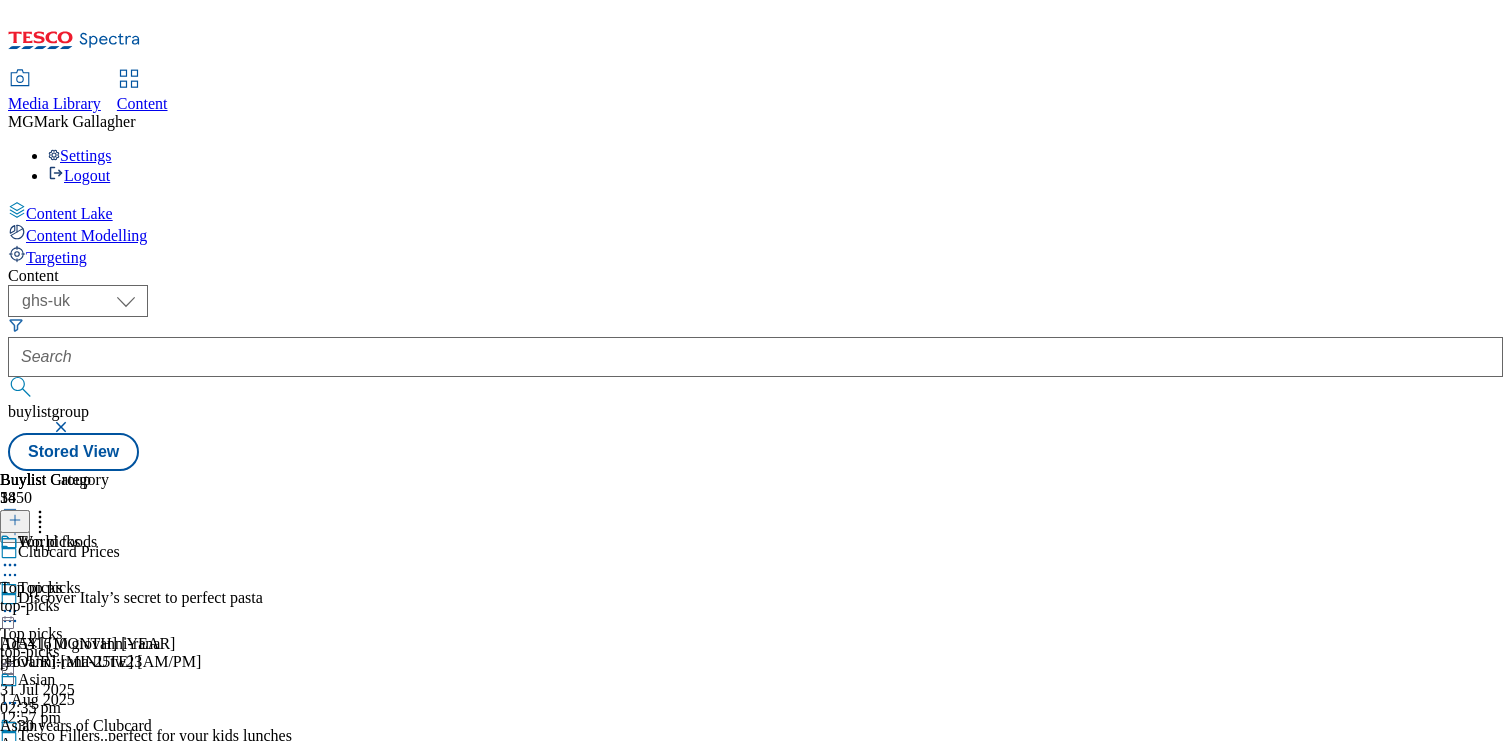 click on "giovanni-rana-25tw23" at bounding box center (162, 662) 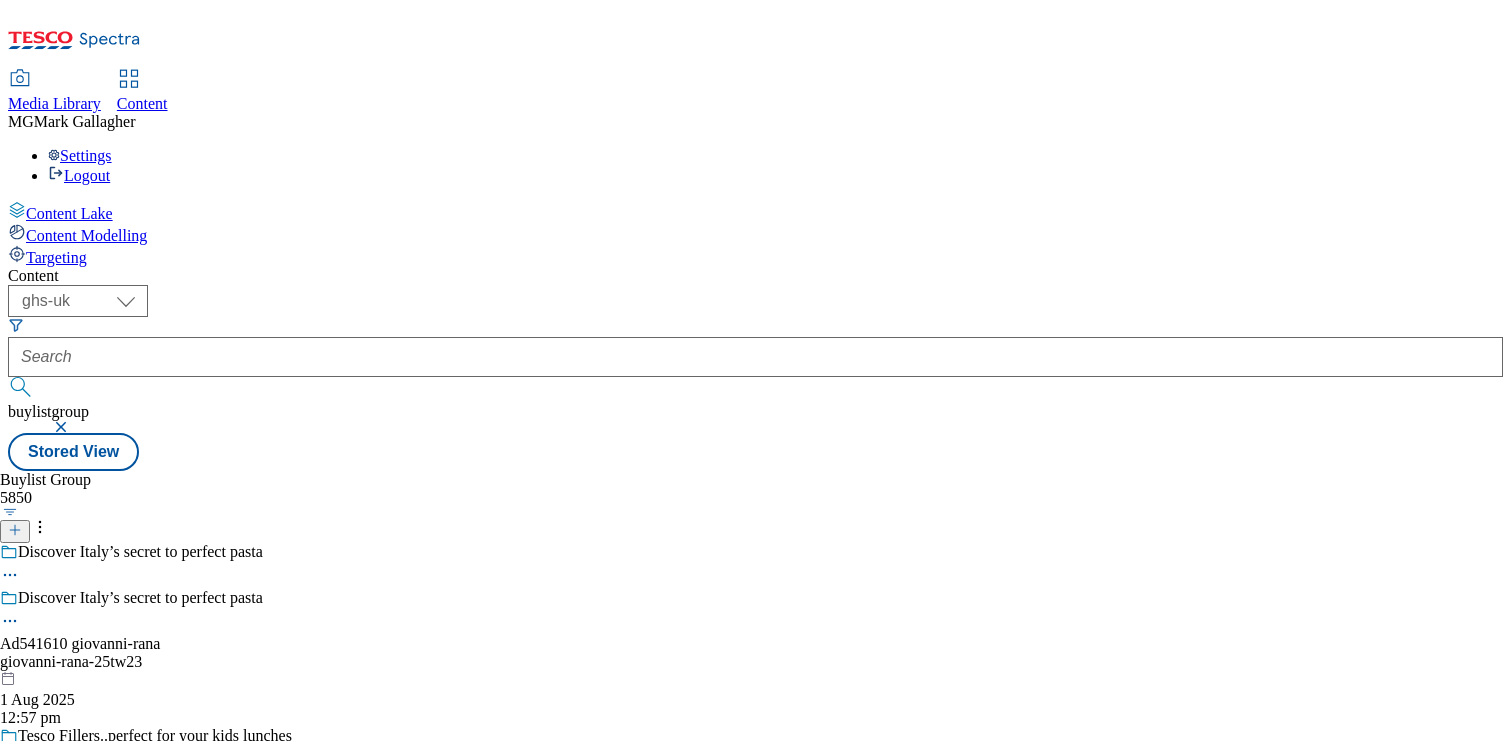 scroll, scrollTop: 1539, scrollLeft: 0, axis: vertical 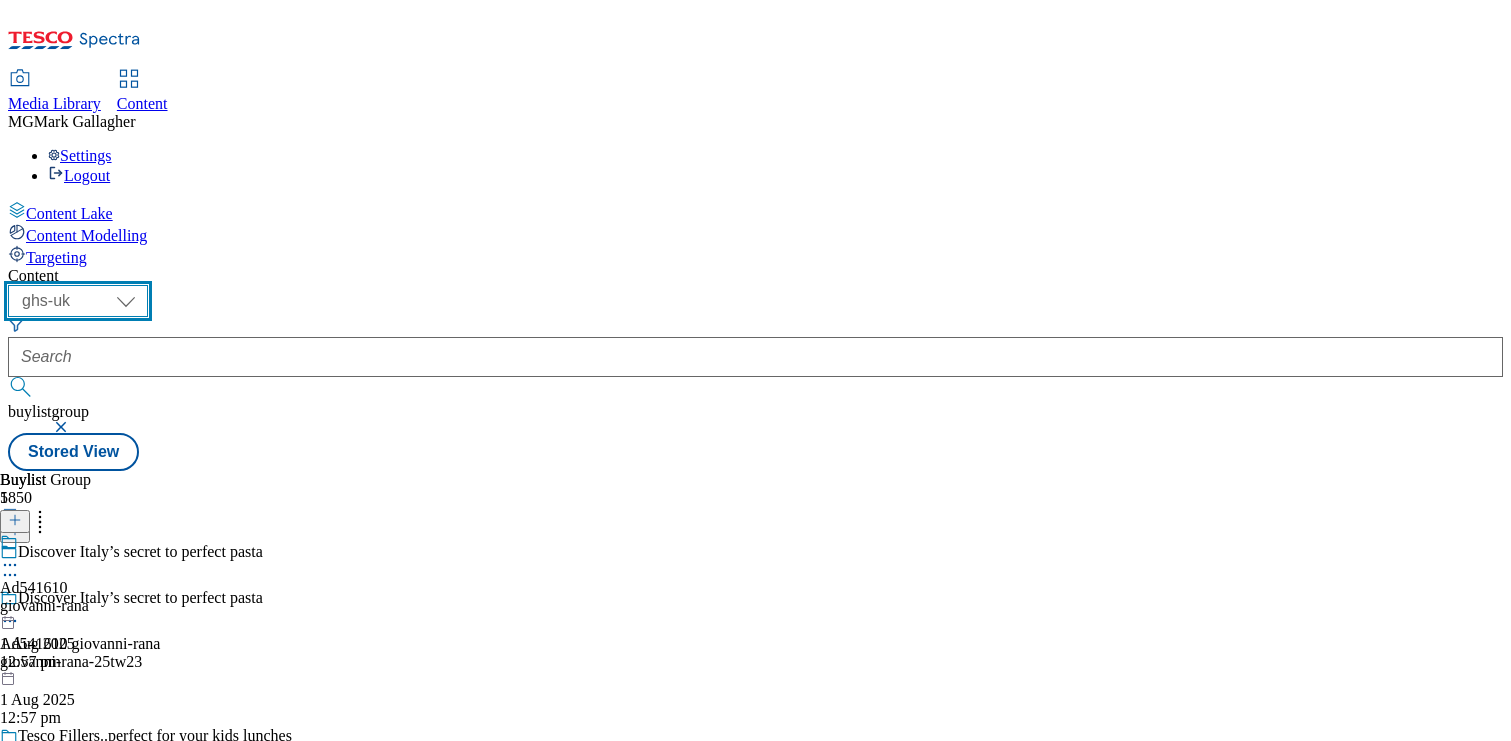 click on "Dotcom CZ Dotcom SK ghs-roi ghs-uk Phones UK" at bounding box center [78, 301] 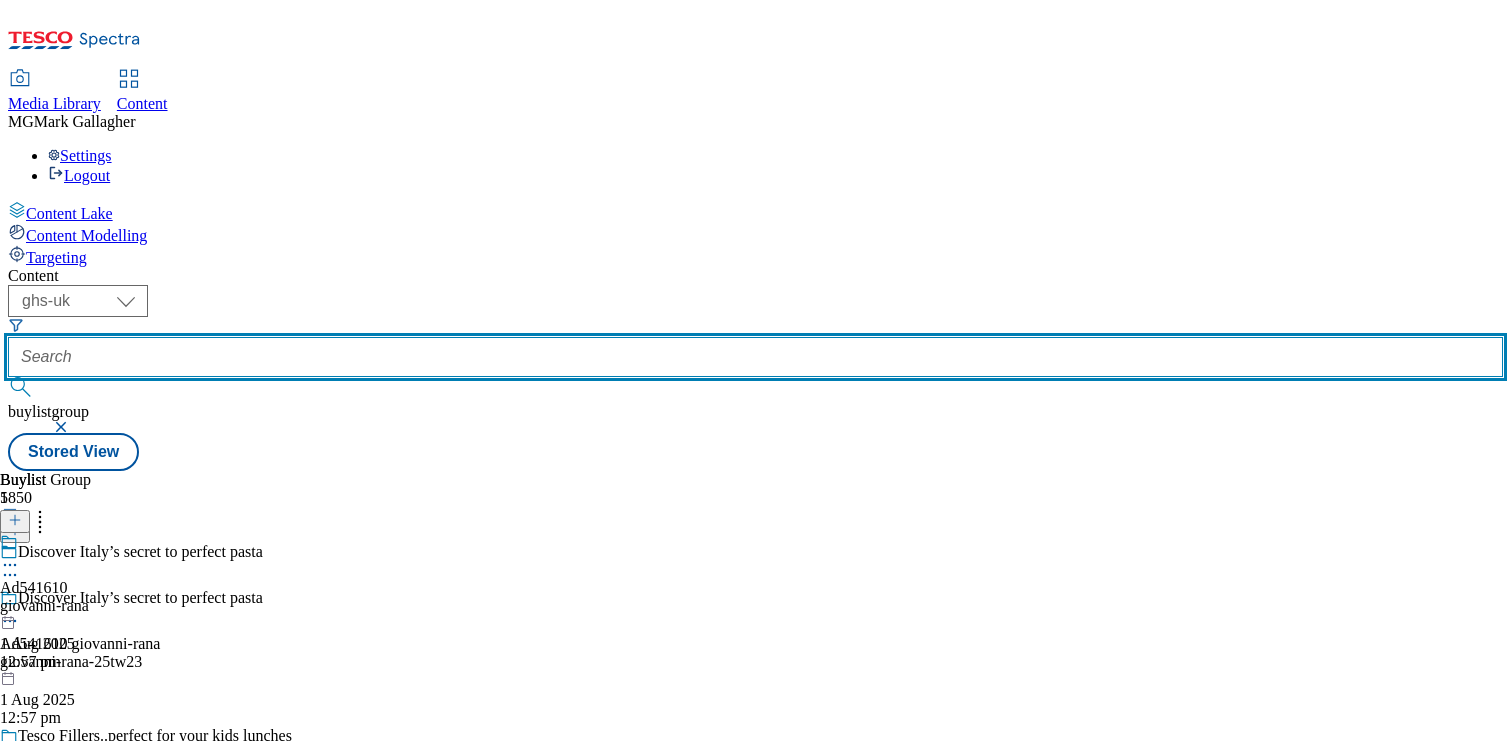 click at bounding box center [755, 357] 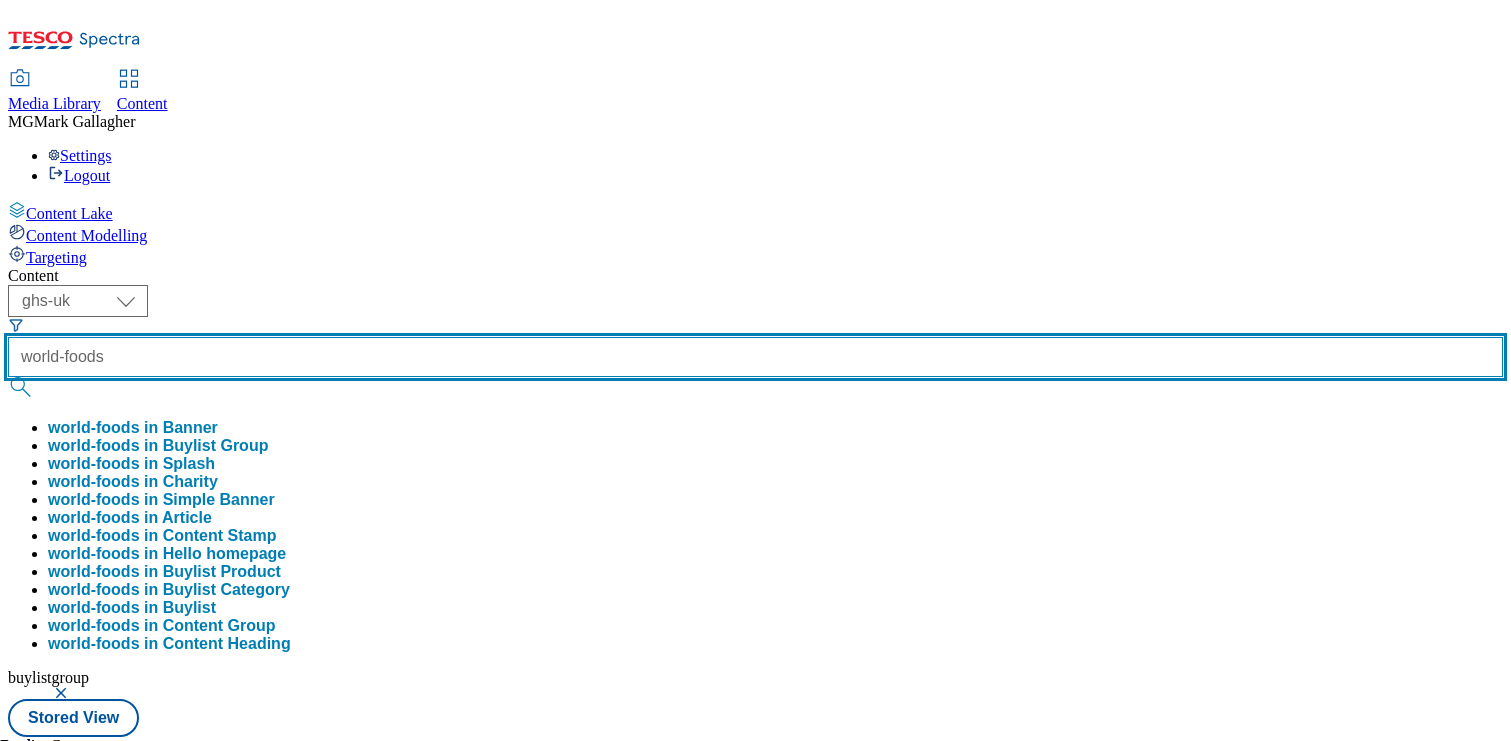 type on "world-foods" 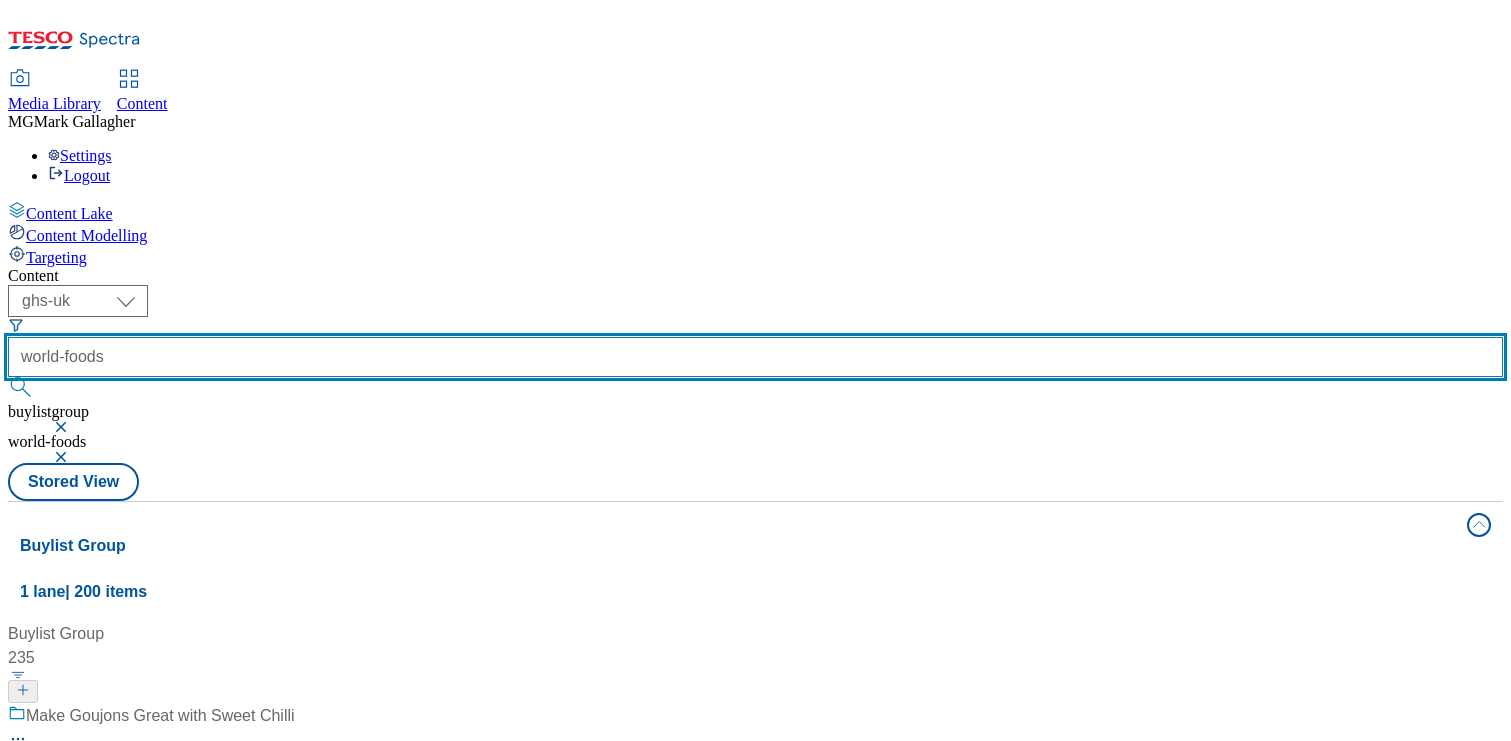 scroll, scrollTop: 0, scrollLeft: 0, axis: both 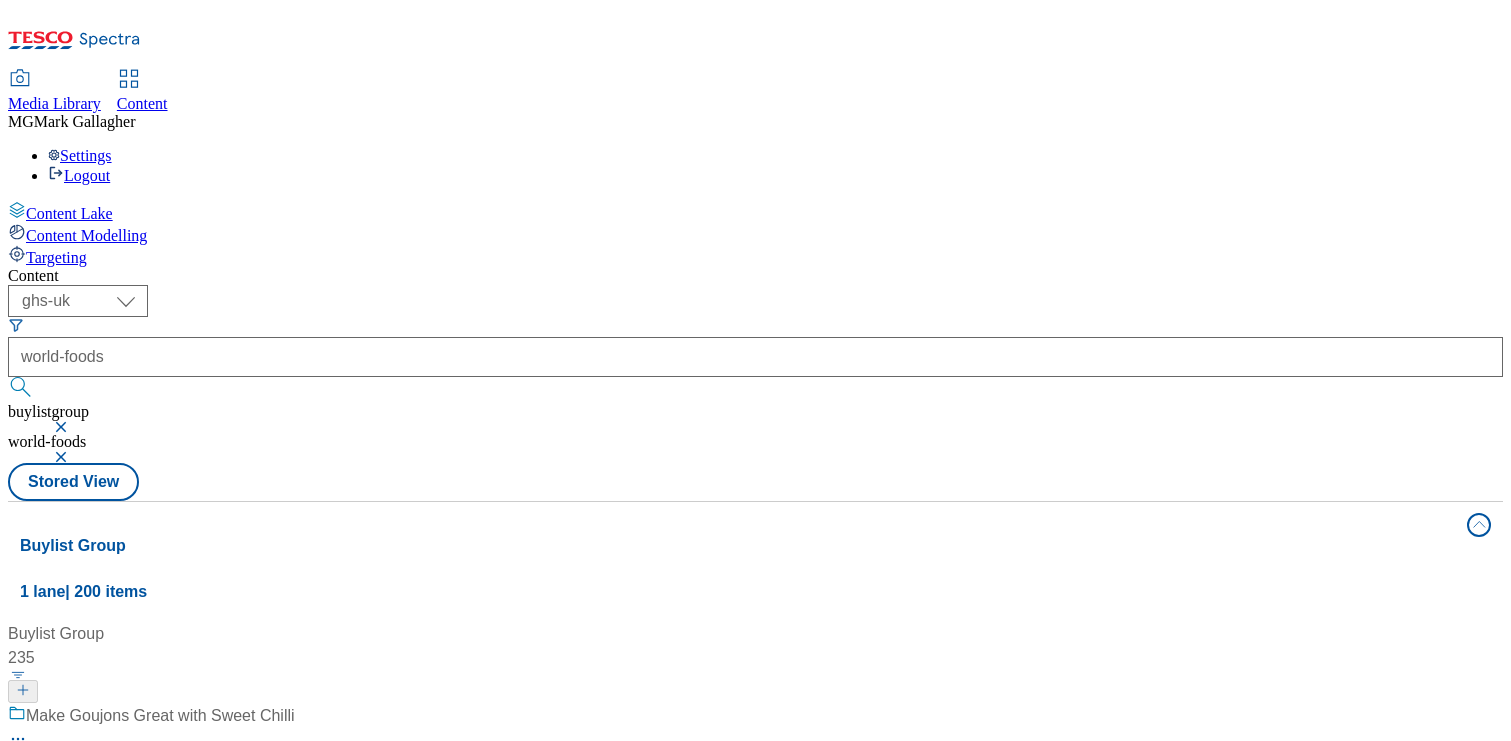 click at bounding box center (63, 427) 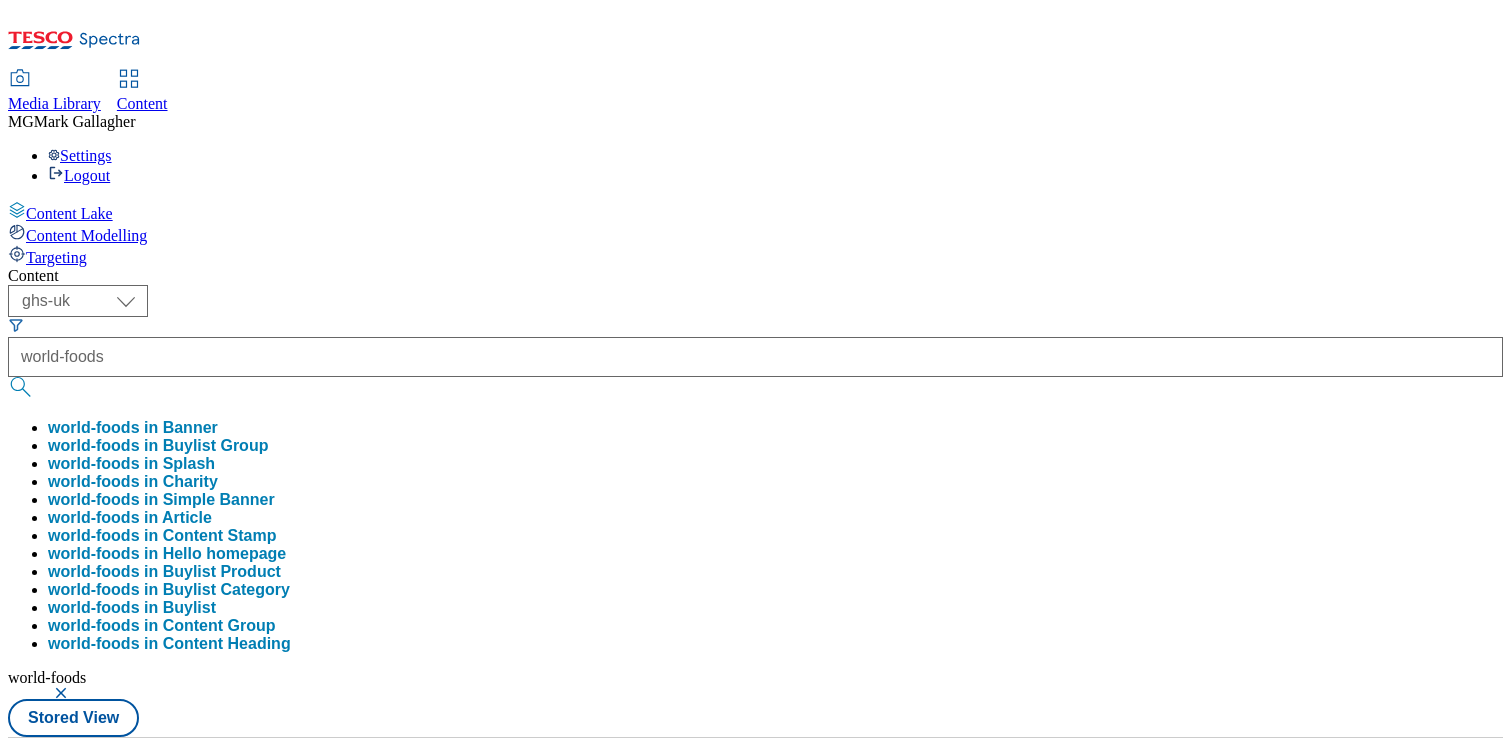 click on "Content ( optional ) Dotcom CZ Dotcom SK ghs-roi ghs-uk Phones UK ghs-uk buylistgroup Stored View Buylist Group [NUMBER] Make Goujons Great with Sweet Chilli [ID] [BRAND] / [BRAND]-[CODE] [DAY] [MONTH] [YEAR] [HOUR]:[MINUTE] [AM/PM] Ryvita Snack It Thins are made for snacking [ID] [BRAND] / [BRAND]-[CODE] [DAY] [MONTH] [YEAR] [HOUR]:[MINUTE] [AM/PM] Top it and Scoff it [ID] [BRAND] / [BRAND]-[CODE] [DAY] [MONTH] [YEAR] [HOUR]:[MINUTE] [AM/PM] Taste World foods [ID] [BRAND] / [BRAND]-[CODE] [DAY] [MONTH] [YEAR] [HOUR]:[MINUTE] [AM/PM] Cook up a mouth-watering Cook up a mouth-watering / [DAY] [MONTH] [YEAR]" at bounding box center [755, 946] 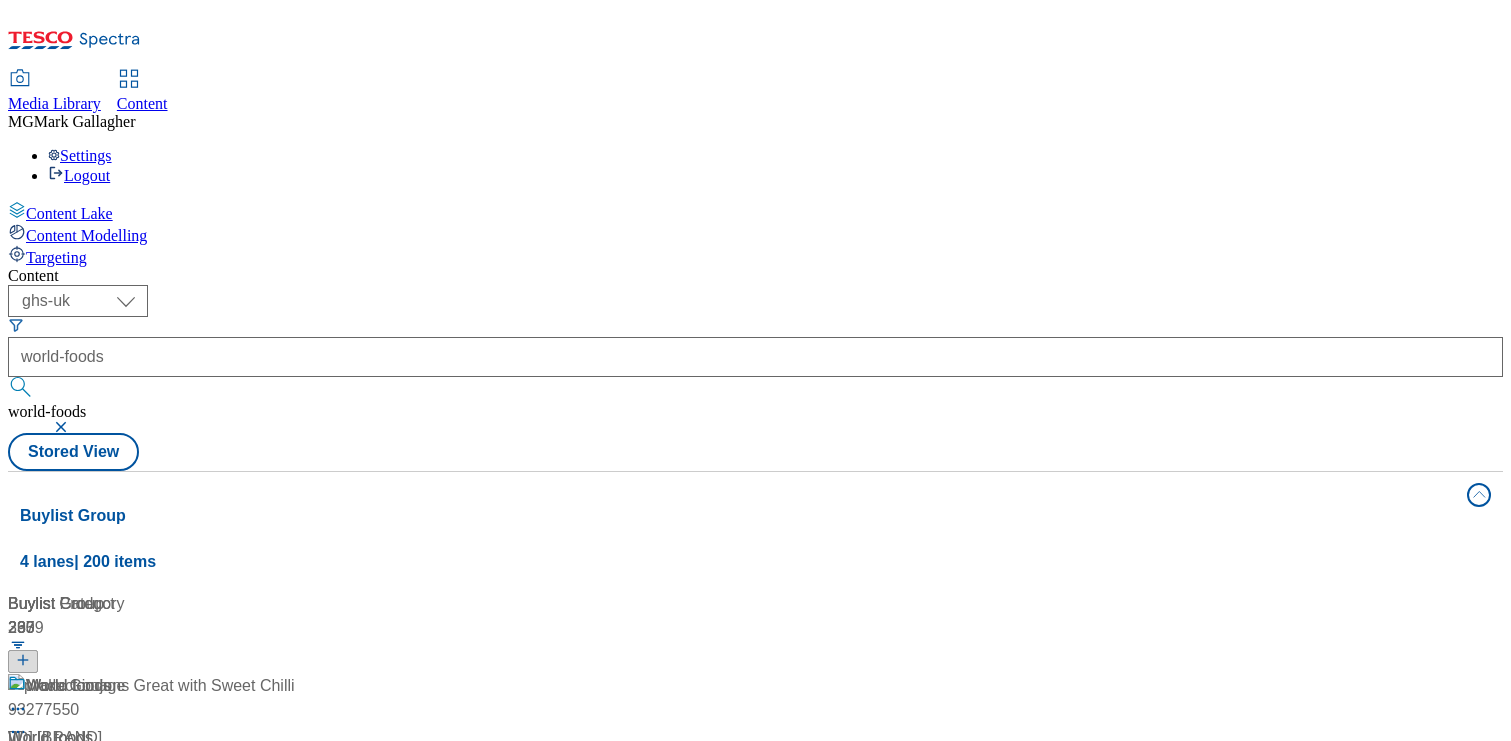click on "/ clubcard-prices / world-foods" at bounding box center [133, 762] 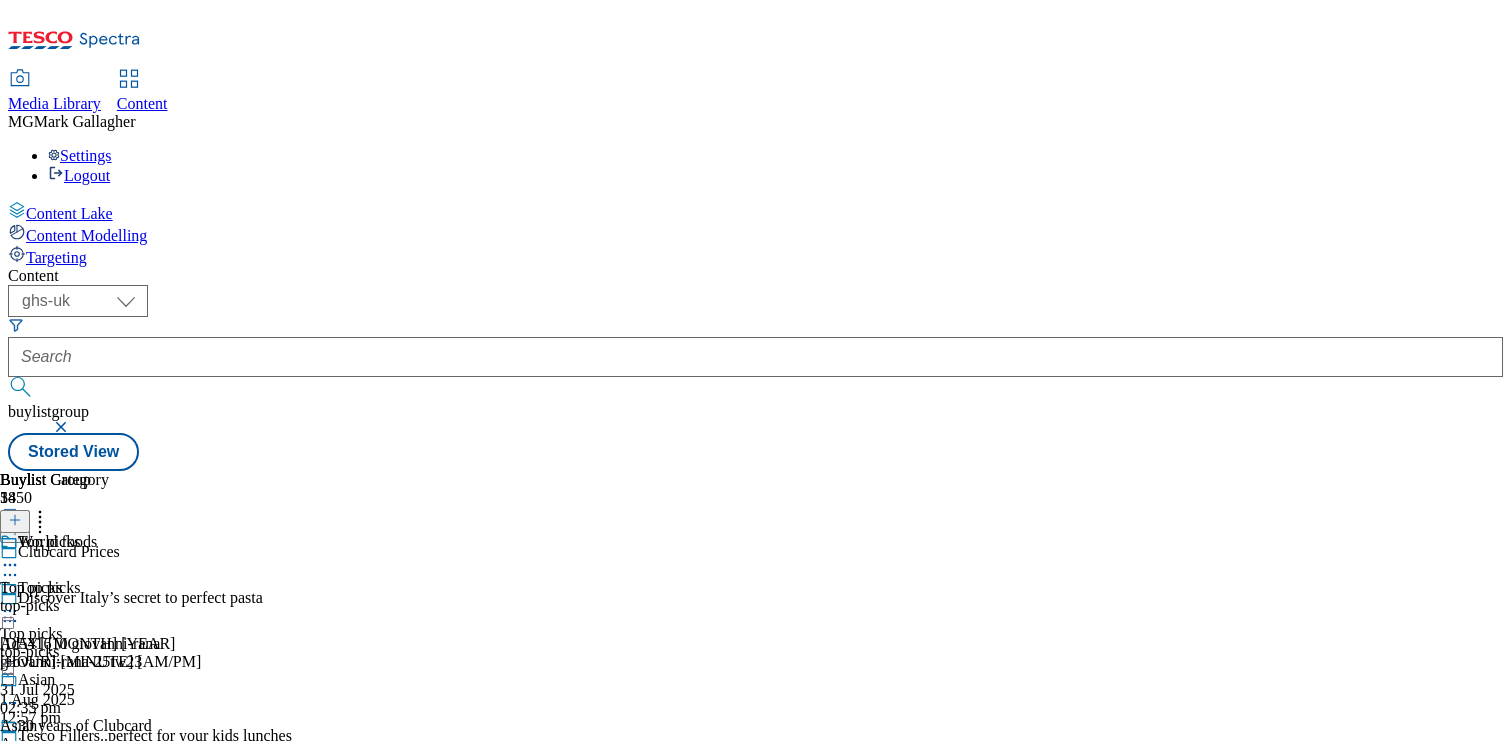 click 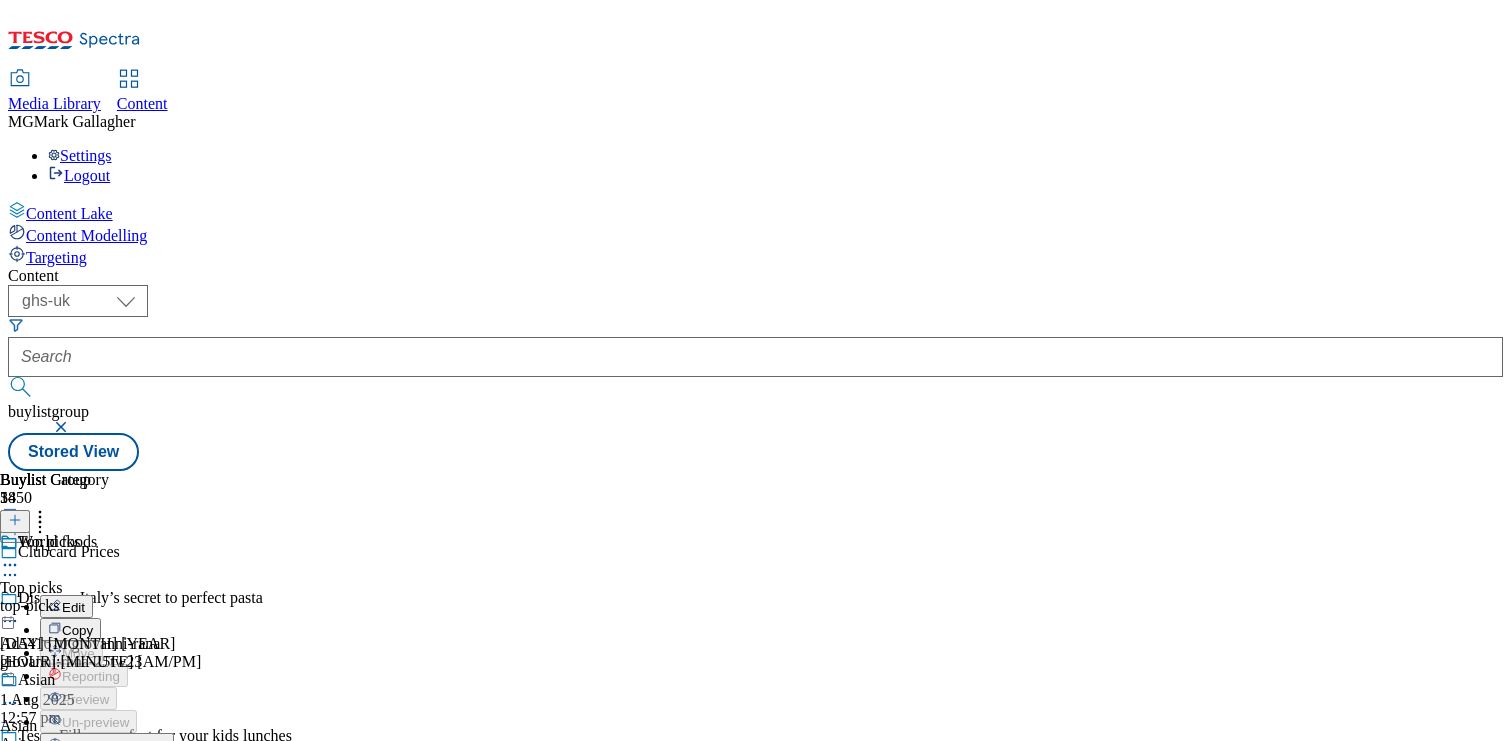click 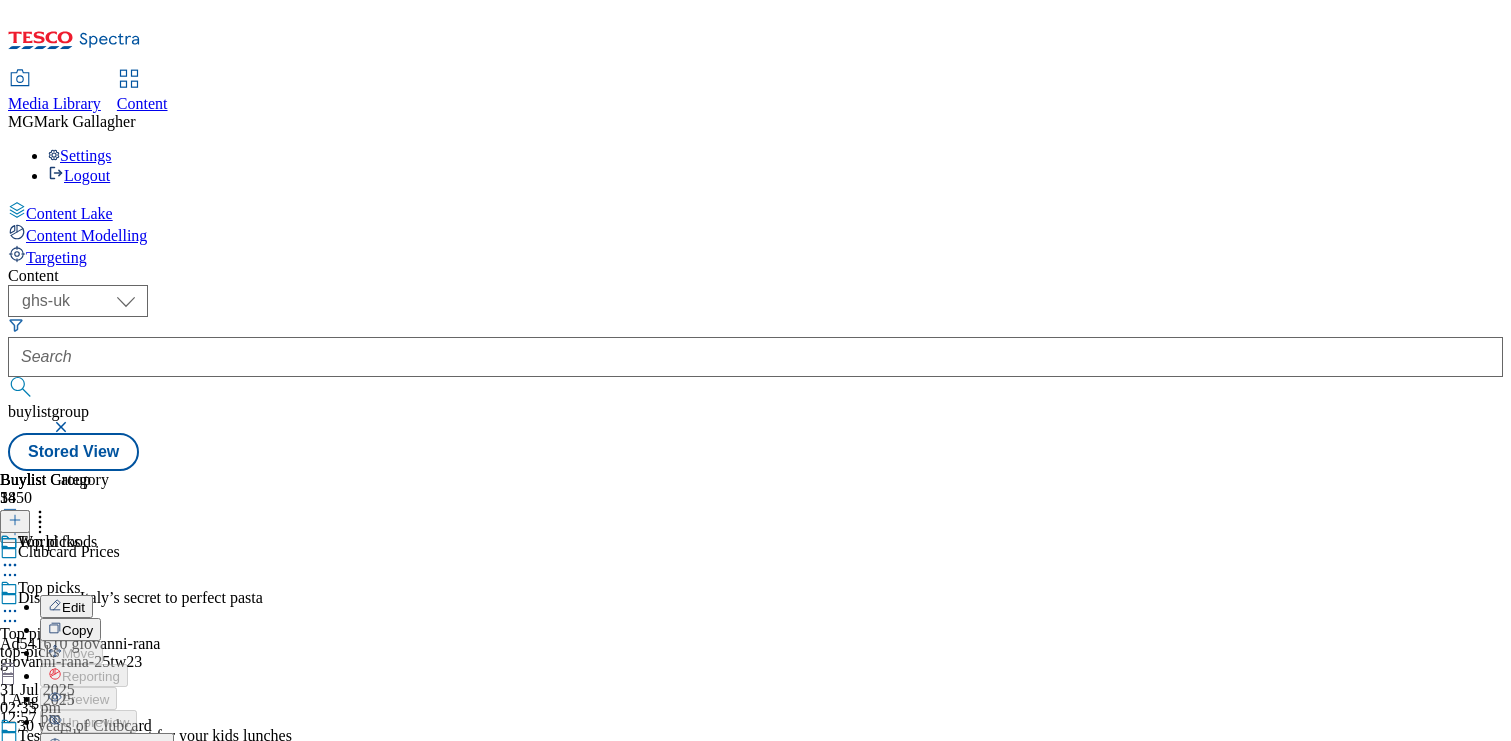click on "Content ( optional ) Dotcom CZ Dotcom SK ghs-roi ghs-uk Phones UK ghs-uk buylistgroup Stored View Buylist Group [NUMBER] Clubcard Prices Discover Italy’s secret to perfect pasta [ID] [BRAND] [BRAND]-[CODE] [DAY] [MONTH] [YEAR] [HOUR]:[MINUTE] [AM/PM] Tesco Fillers..perfect for your kids lunches [ID] [BRAND]-[BRAND]-[CODE] [DAY] [MONTH] [YEAR] [HOUR]:[MINUTE] [AM/PM] Knorr [ID] [BRAND]-[BRAND]-[CODE] [DAY] [MONTH] [YEAR] [HOUR]:[MINUTE] [AM/PM] New Old Mout with Spirit [ID] [BRAND]-[CODE] [DAY] [MONTH] [YEAR] [HOUR]:[MINUTE] [AM/PM] High in protein full of taste [ID] [BRAND]-[BRAND]-[CODE] [DAY] [MONTH] [YEAR] [HOUR]:[MINUTE] [AM/PM] Heroic taste less sugar [ID] [BRAND] [BRAND]-[CODE] [DAY] [MONTH] [YEAR] [HOUR]:[MINUTE] [AM/PM] Add flavour to those BBQ summer celebrations [ID] [BRAND]-[BRAND]-[CODE] [DAY] [MONTH] [YEAR] [HOUR]:[MINUTE] [AM/PM] Pick your flavour [ID] [BRAND]-[BRAND]-[CODE] [DAY] [MONTH] [YEAR] [HOUR]:[MINUTE] [AM/PM] Make your mark at school [ID] [BRAND] [BRAND]-[CODE] [DAY] [MONTH] [YEAR] [HOUR]:[MINUTE] [AM/PM] Pick Your Flavour [ID] [BRAND]-[BRAND]-[CODE] [DAY] [MONTH] [YEAR] [HOUR]:[MINUTE] [AM/PM] Buylist [NUMBER]" at bounding box center (755, 369) 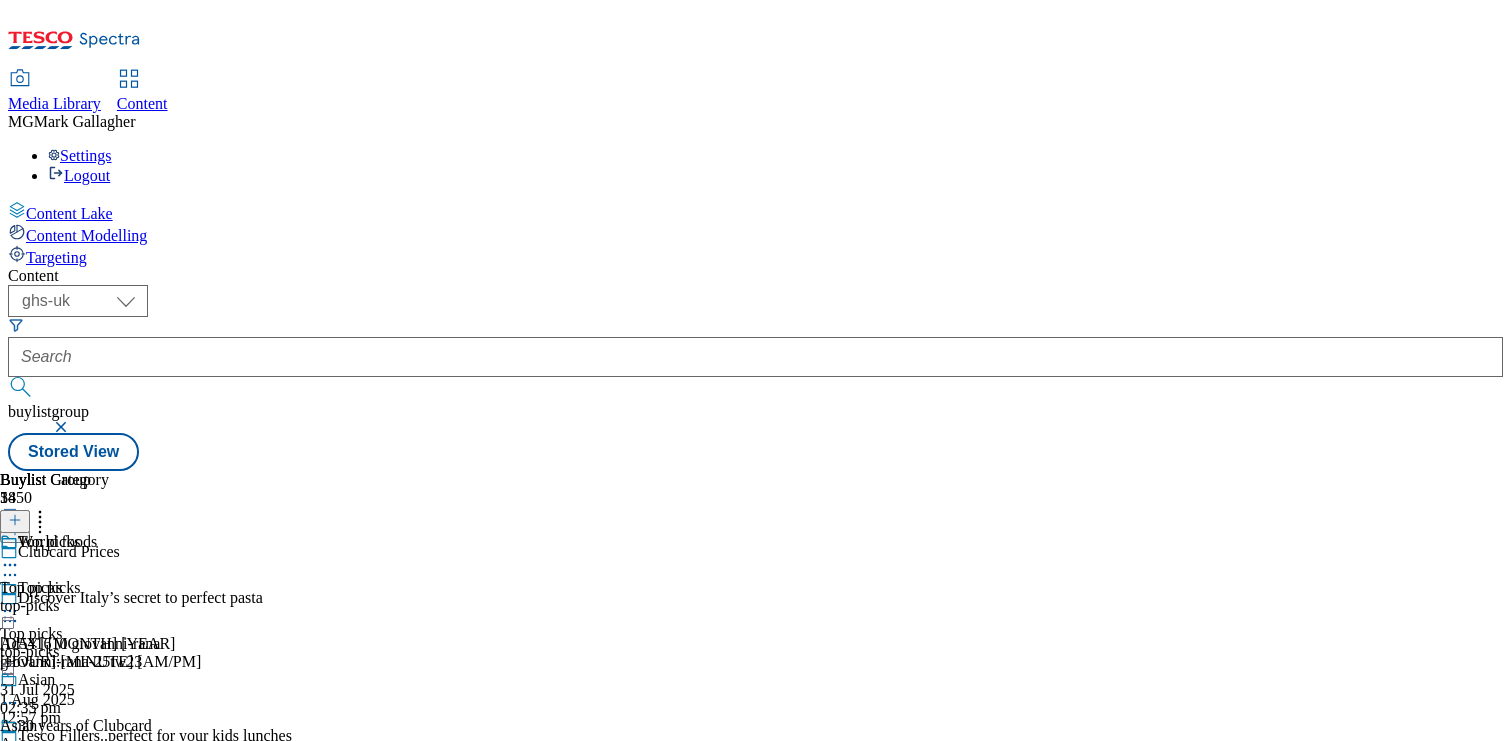 click 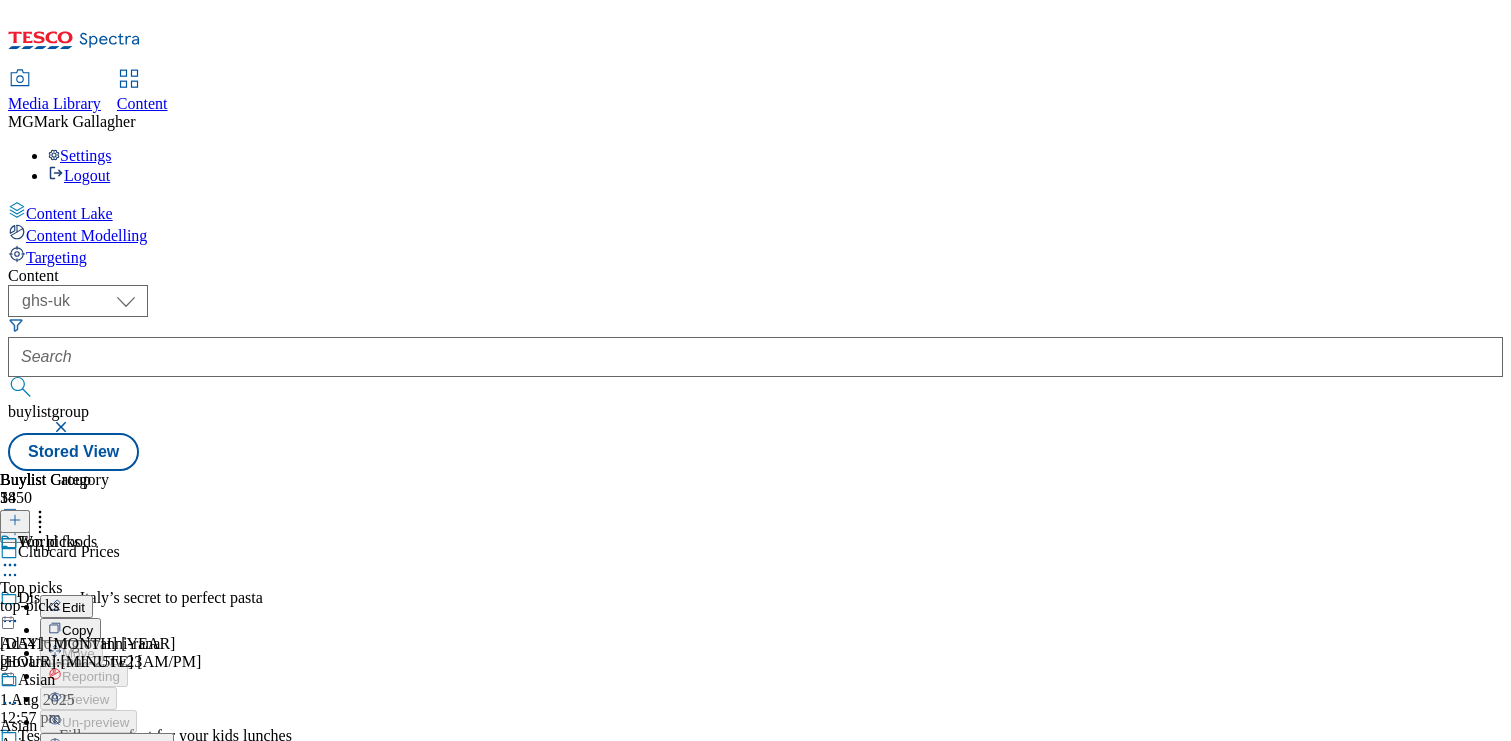 click on "Content ( optional ) Dotcom CZ Dotcom SK ghs-roi ghs-uk Phones UK ghs-uk buylistgroup Stored View" at bounding box center [755, 378] 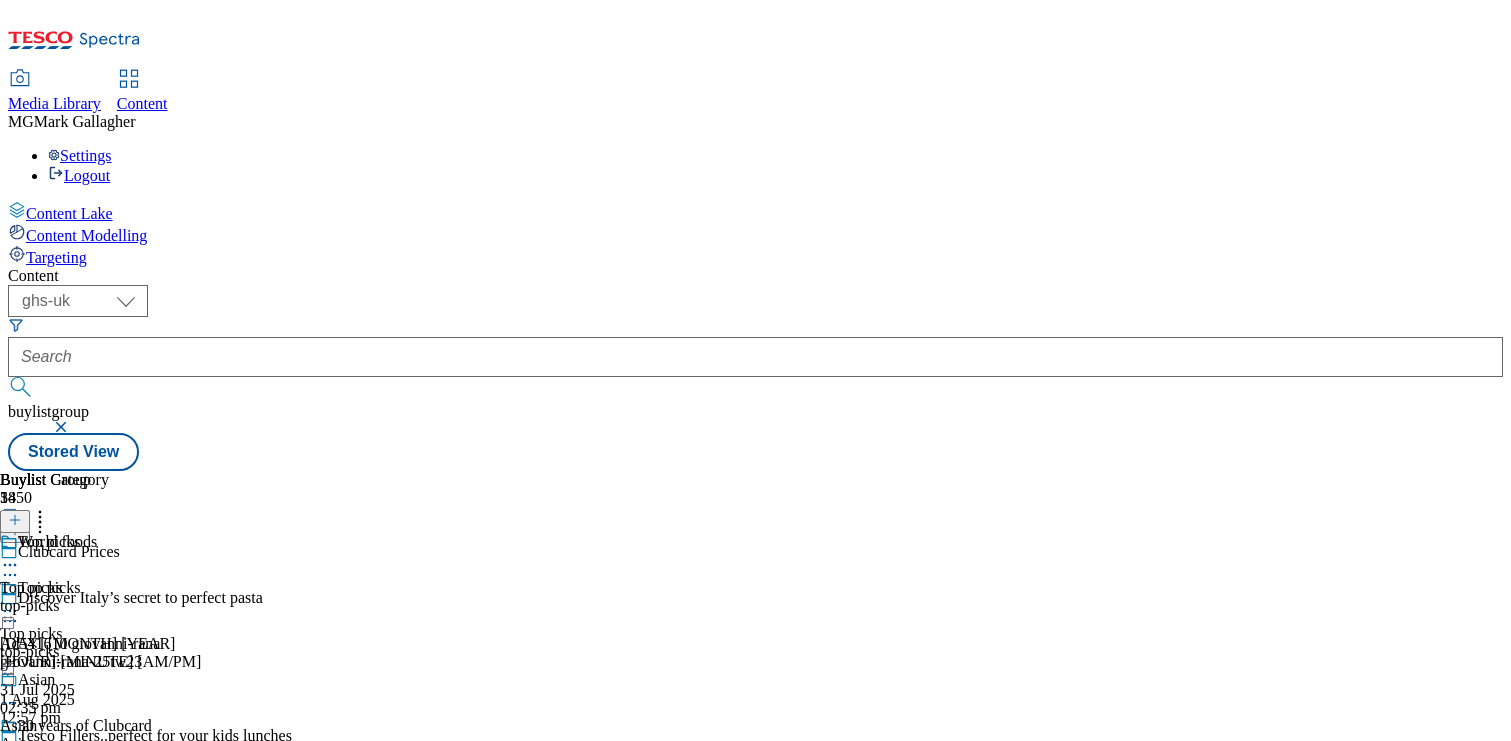 click on "top-picks" at bounding box center (114, 652) 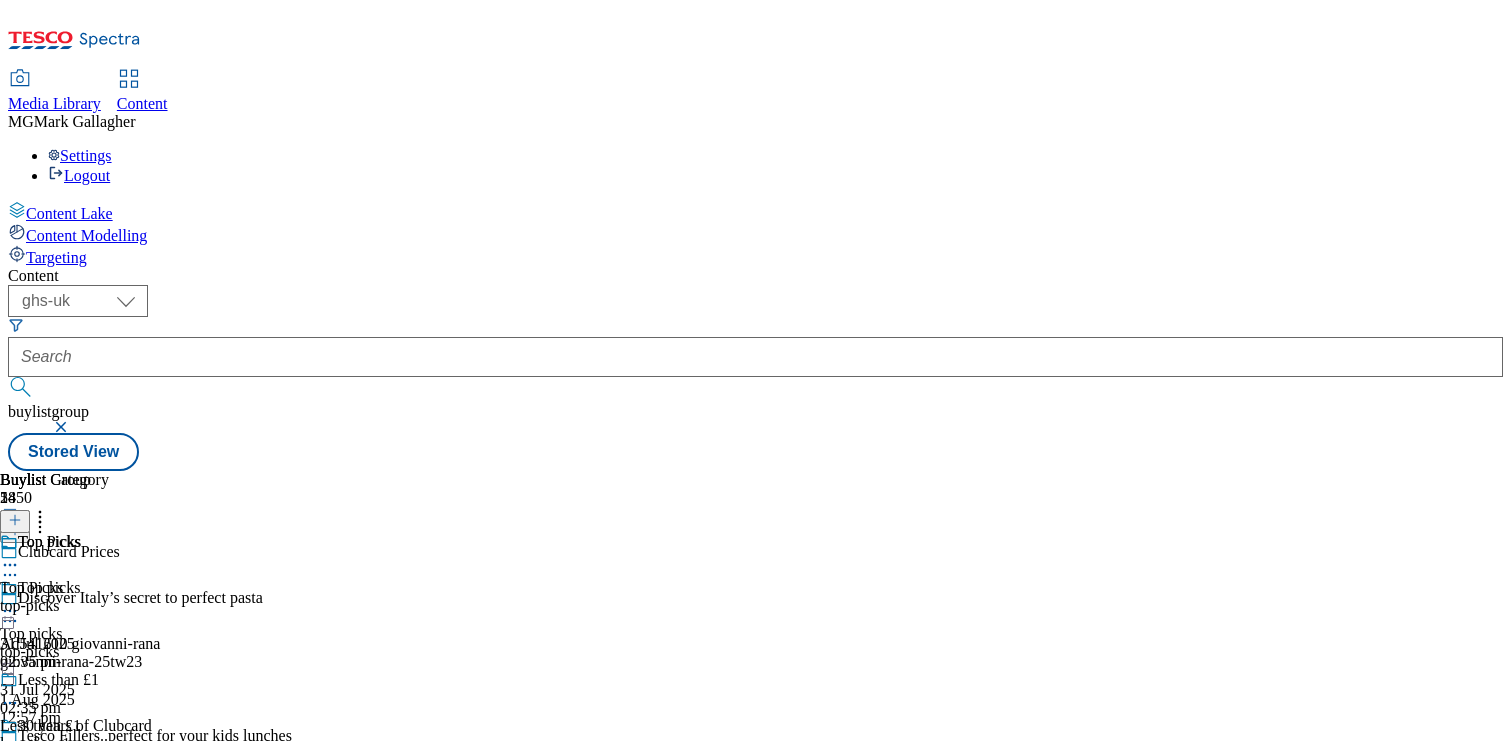 scroll, scrollTop: 281, scrollLeft: 0, axis: vertical 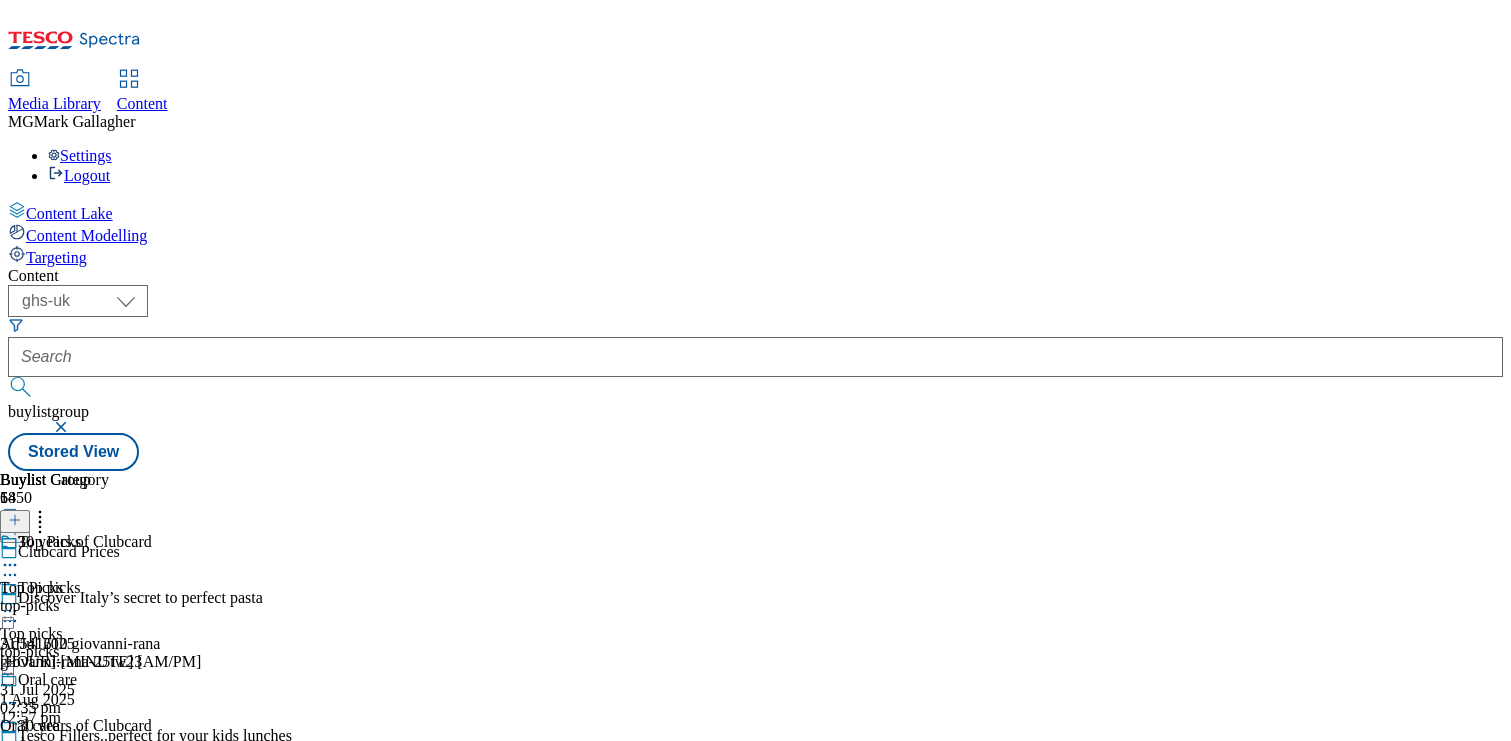 click 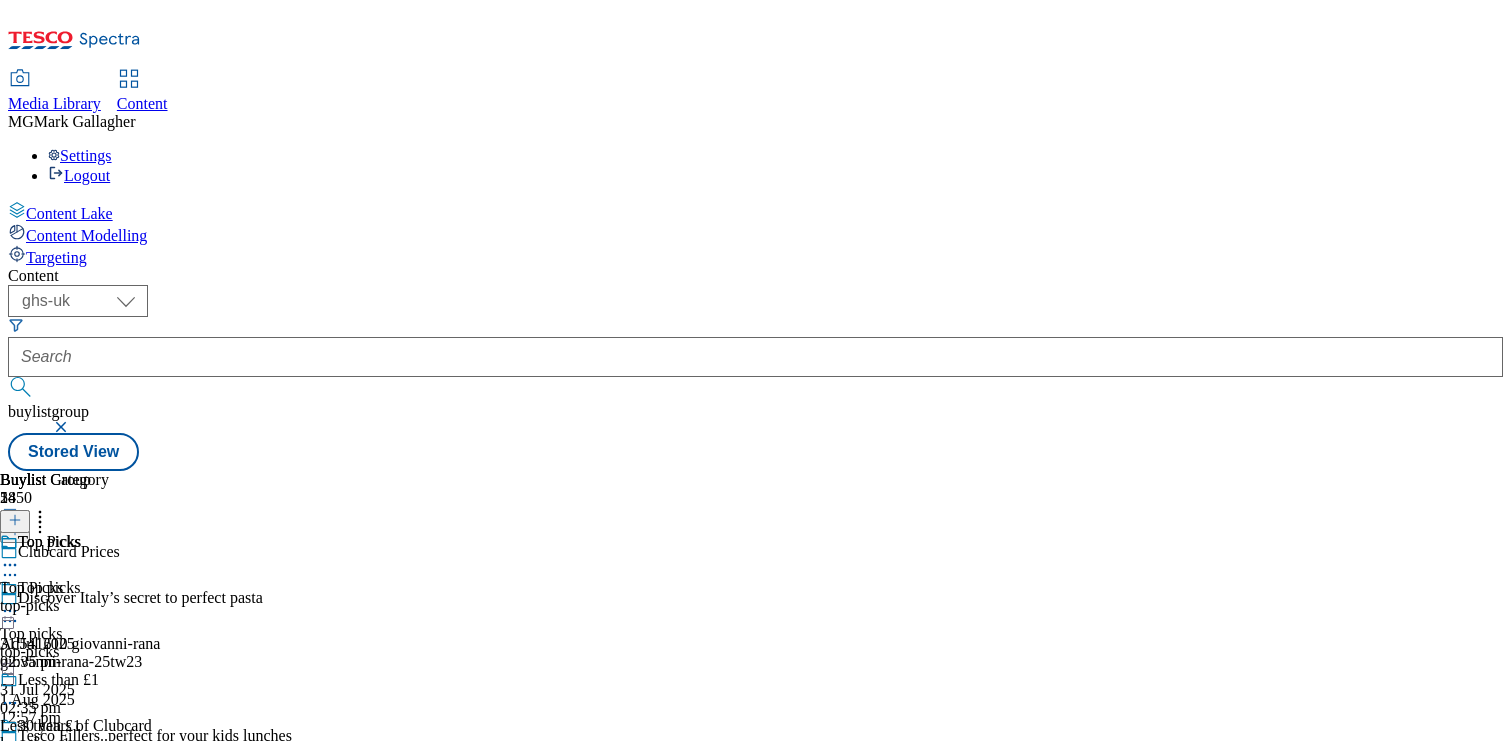scroll, scrollTop: 2364, scrollLeft: 0, axis: vertical 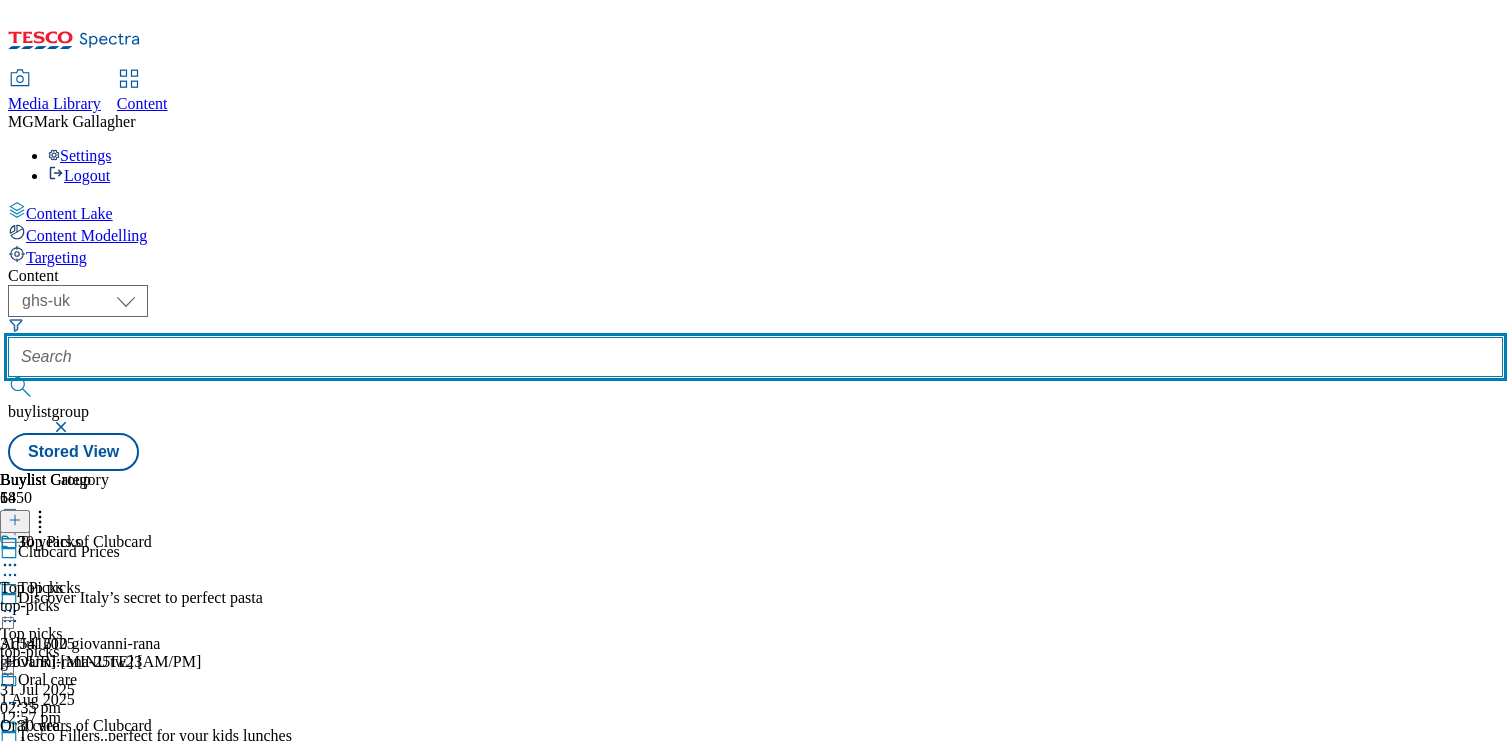 click at bounding box center (755, 357) 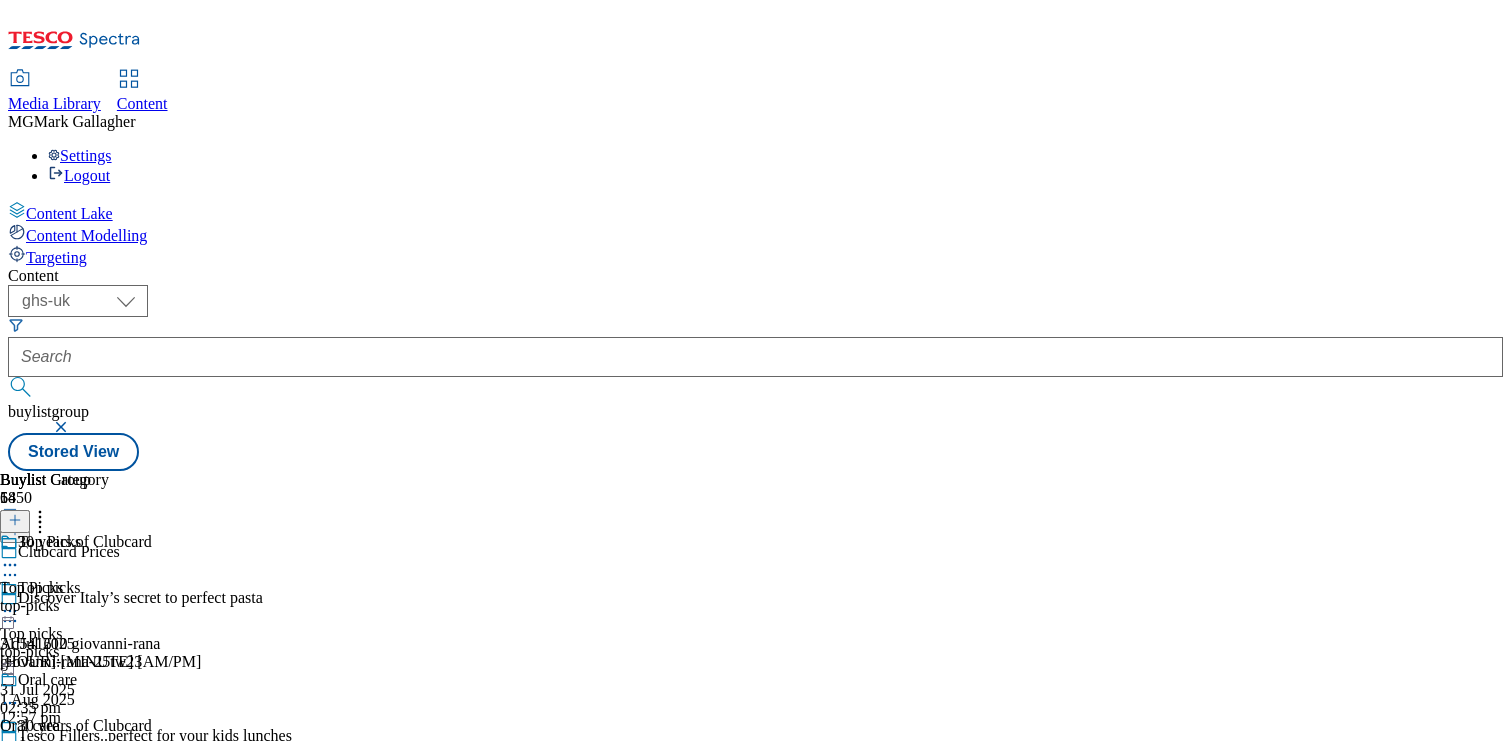 click at bounding box center [63, 427] 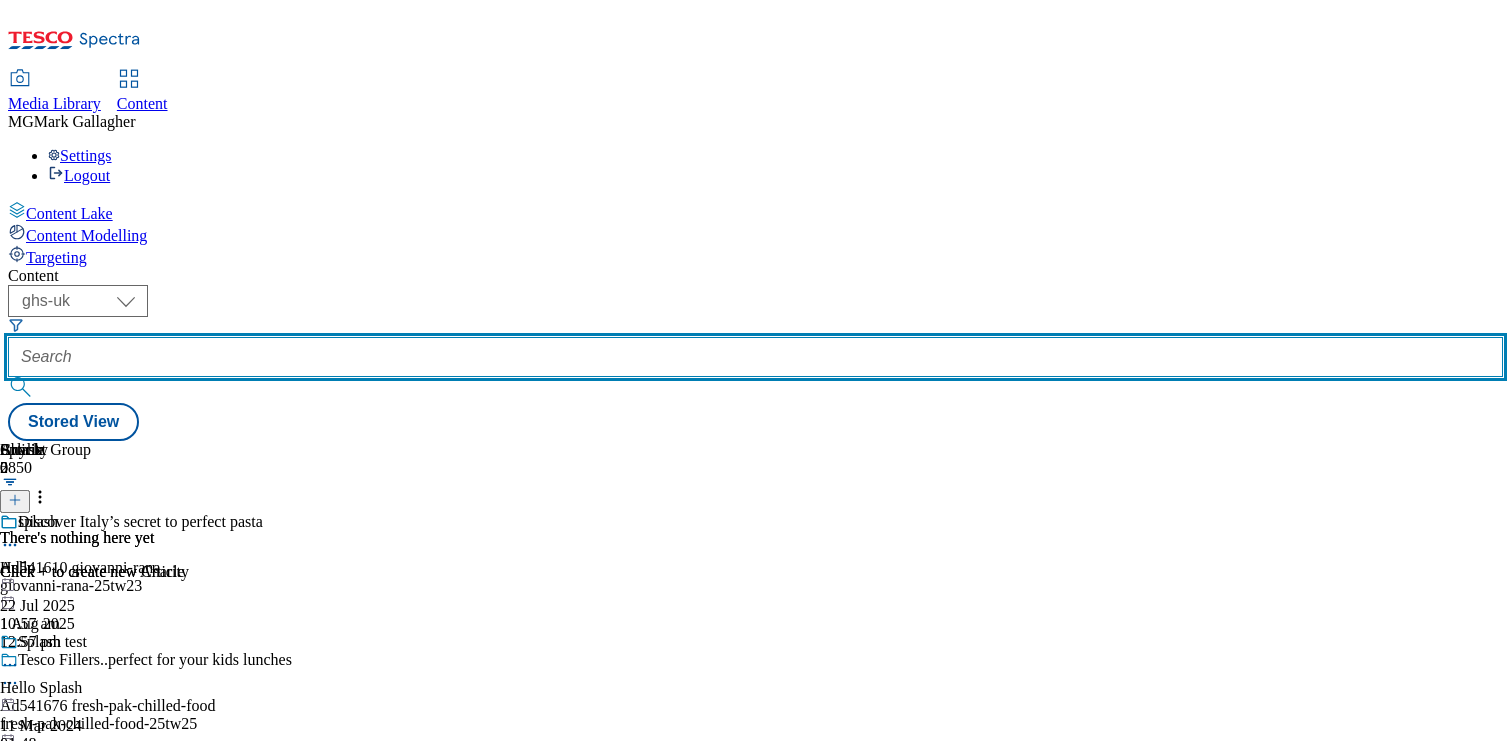 click at bounding box center (755, 357) 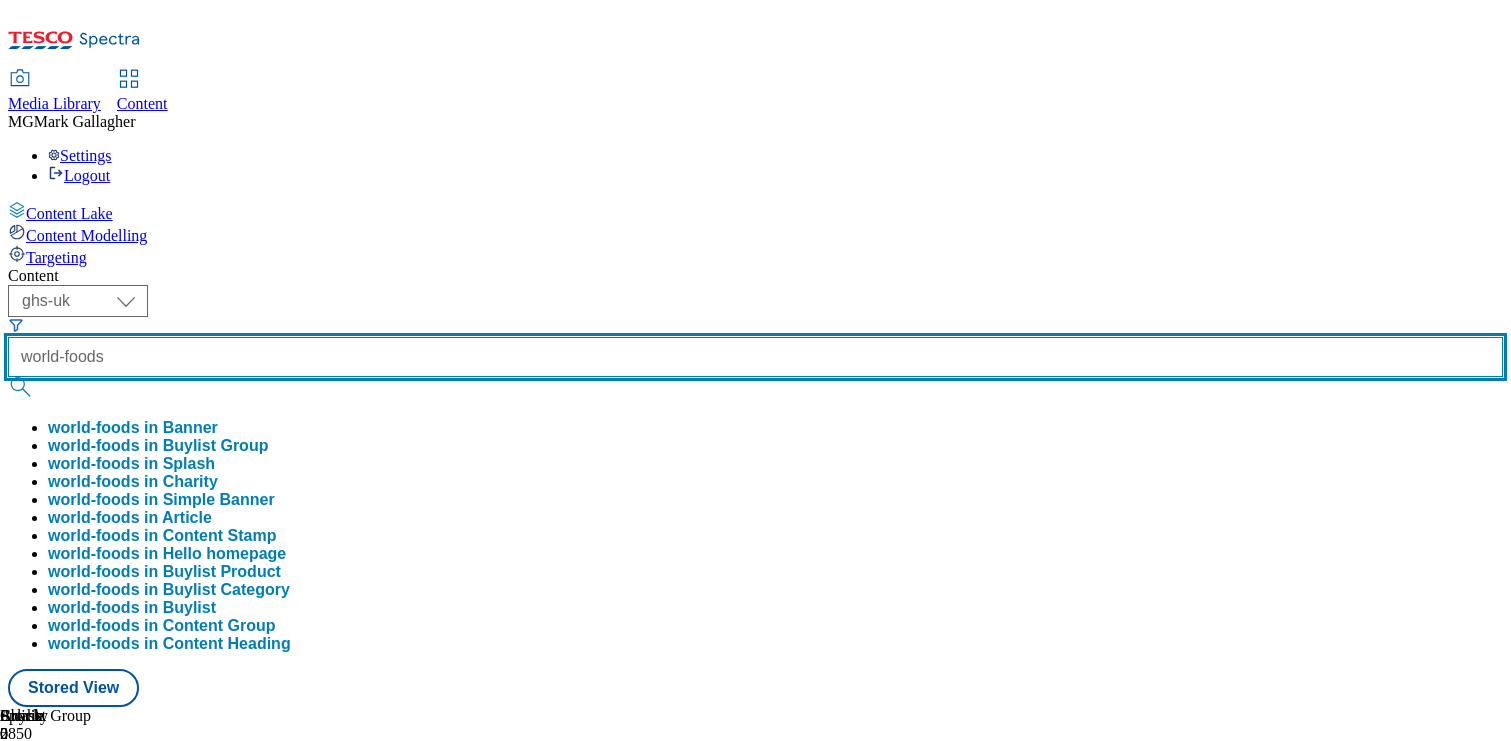 type on "world-foods" 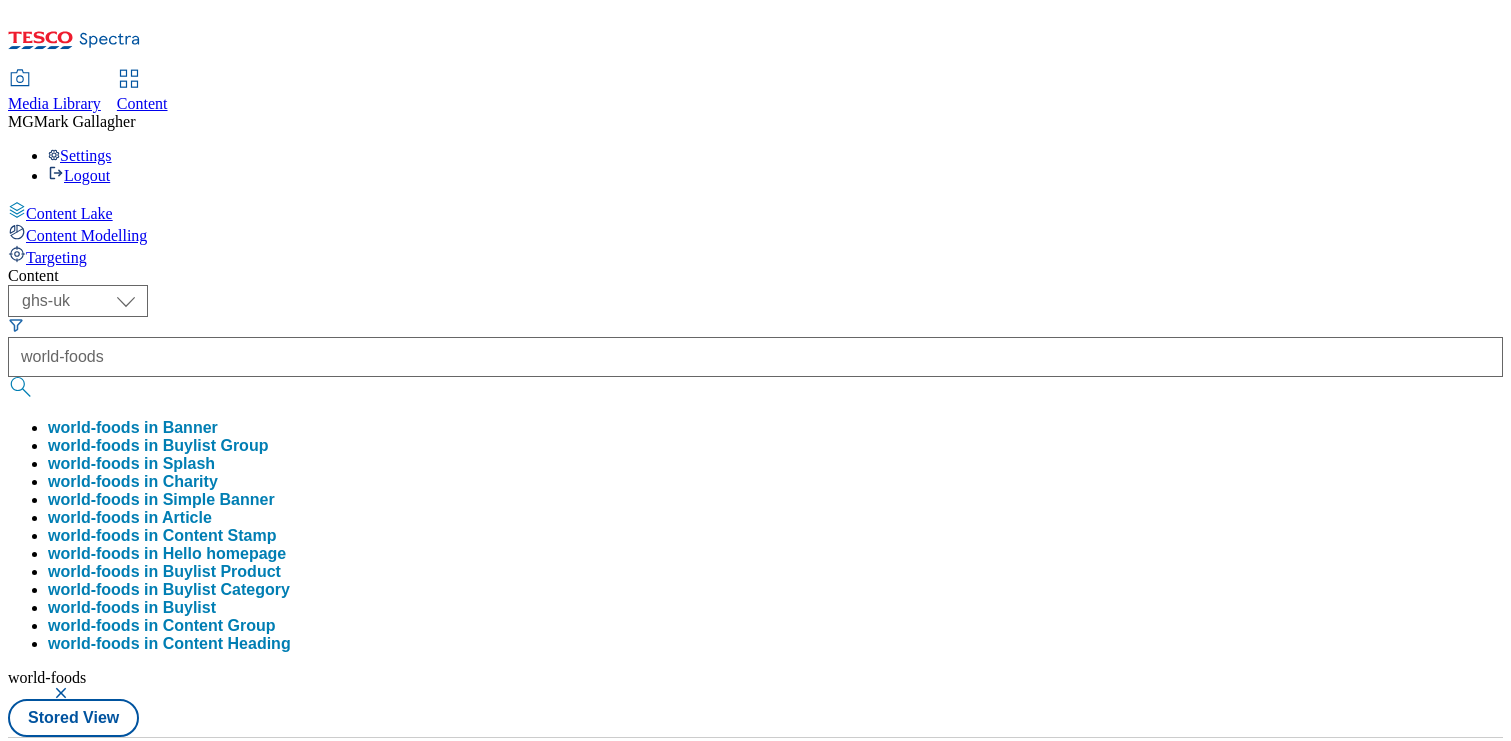 click on "( optional ) Dotcom CZ Dotcom SK ghs-roi ghs-uk Phones UK ghs-uk world-foods world-foods in   Banner world-foods in   Buylist Group world-foods in   Splash world-foods in   Charity world-foods in   Simple Banner world-foods in   Article world-foods in   Content Stamp world-foods in   Hello homepage world-foods in   Buylist Product world-foods in   Buylist Category world-foods in   Buylist world-foods in   Content Group world-foods in   Content Heading world-foods Stored View" at bounding box center [755, 511] 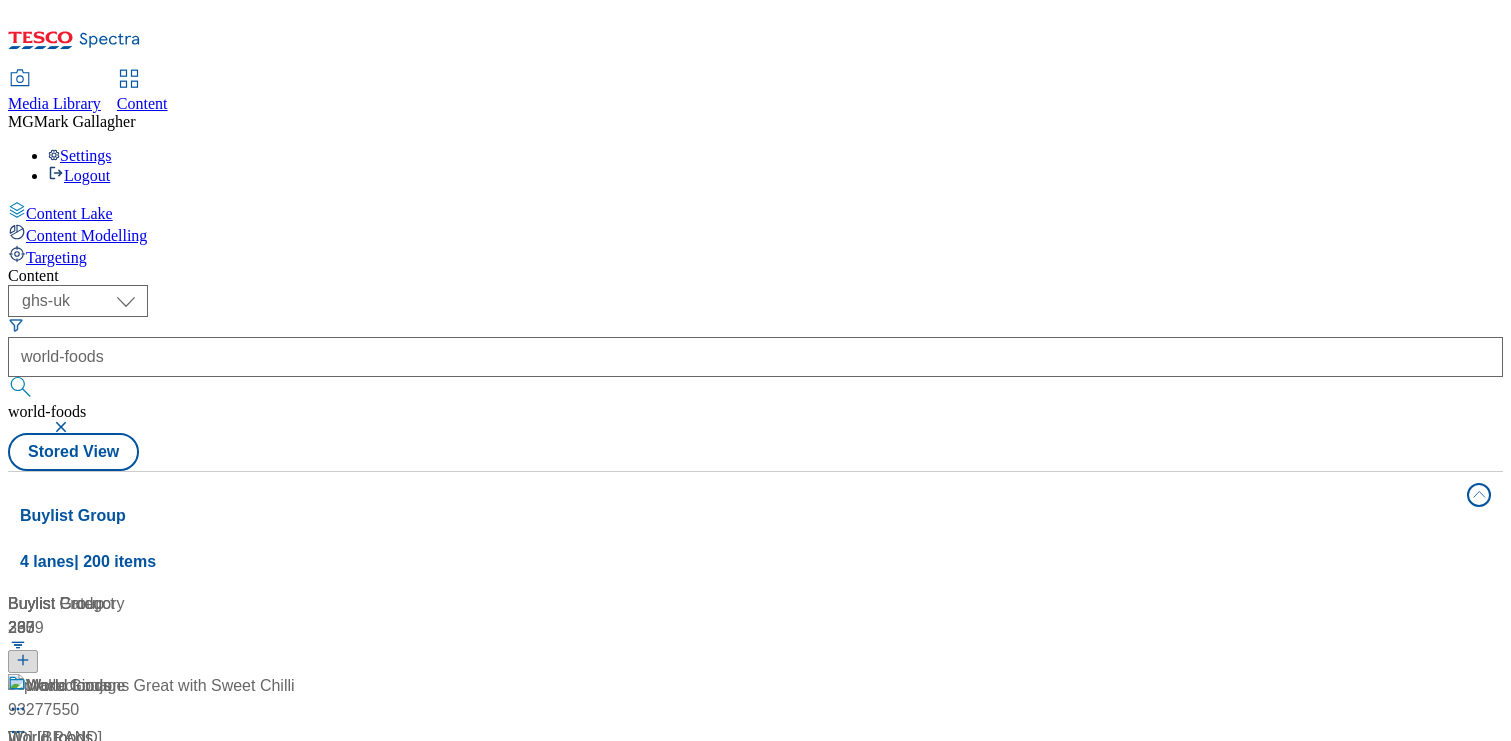 scroll, scrollTop: 0, scrollLeft: 0, axis: both 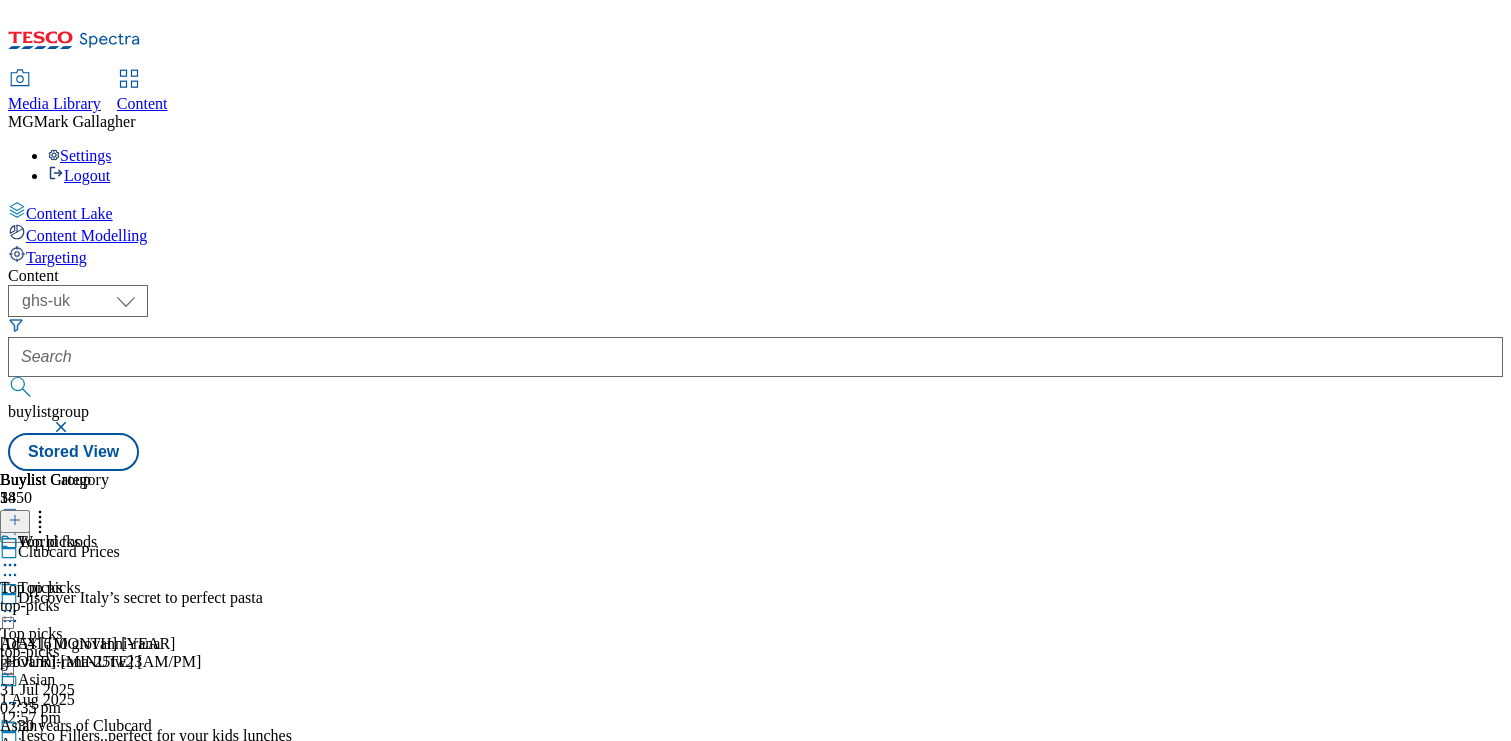 click 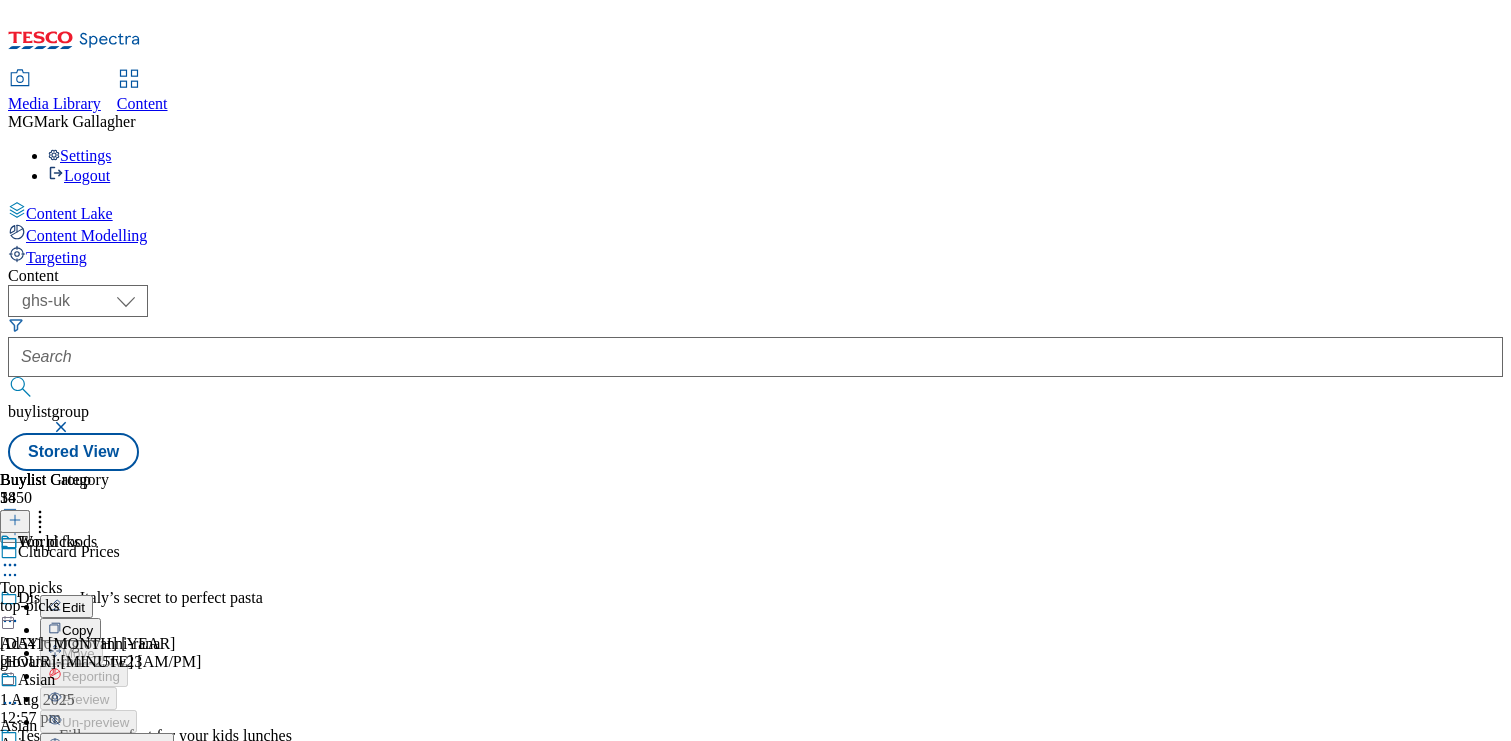 click on "Un-publish" at bounding box center [94, 791] 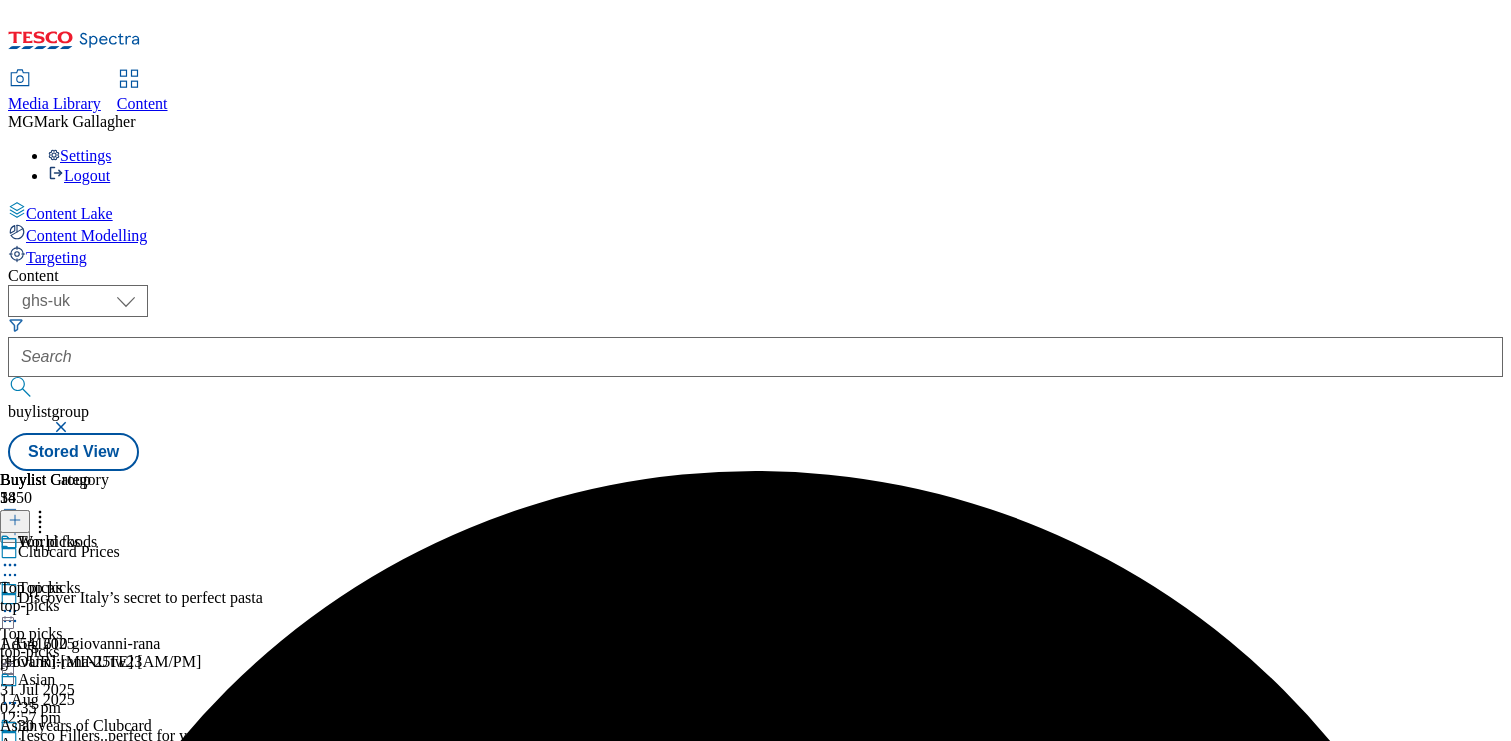 click 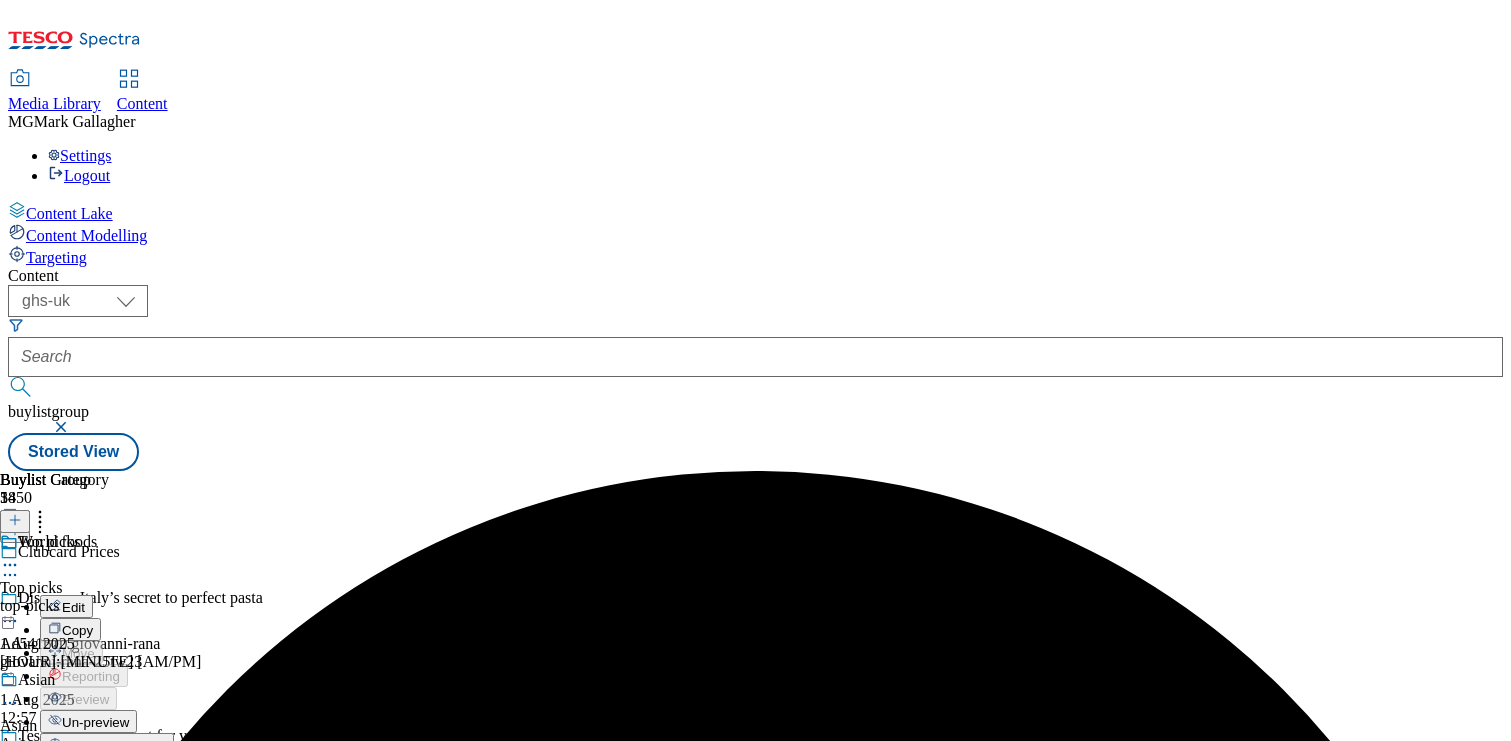 click on "Un-preview" at bounding box center (95, 722) 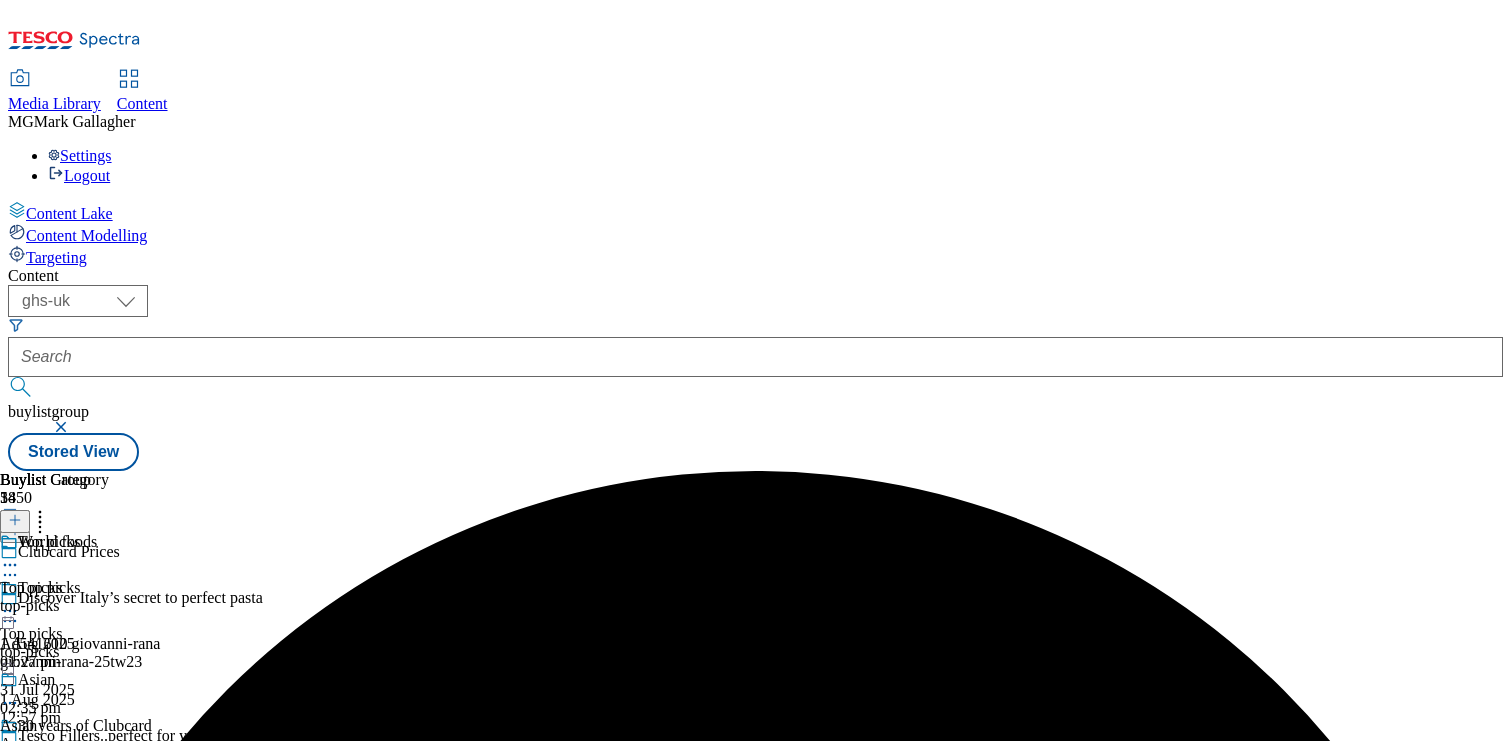 click 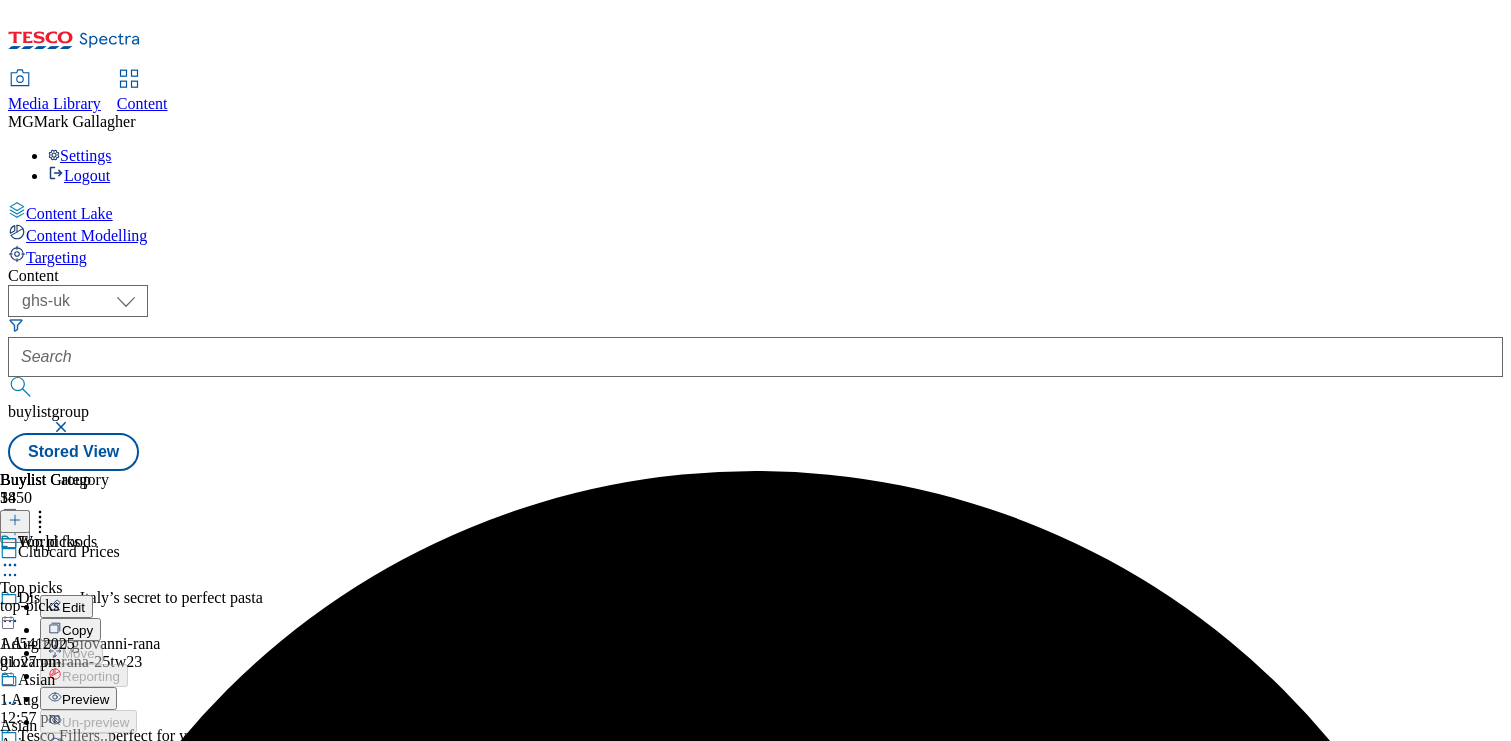click on "Preview" at bounding box center [85, 699] 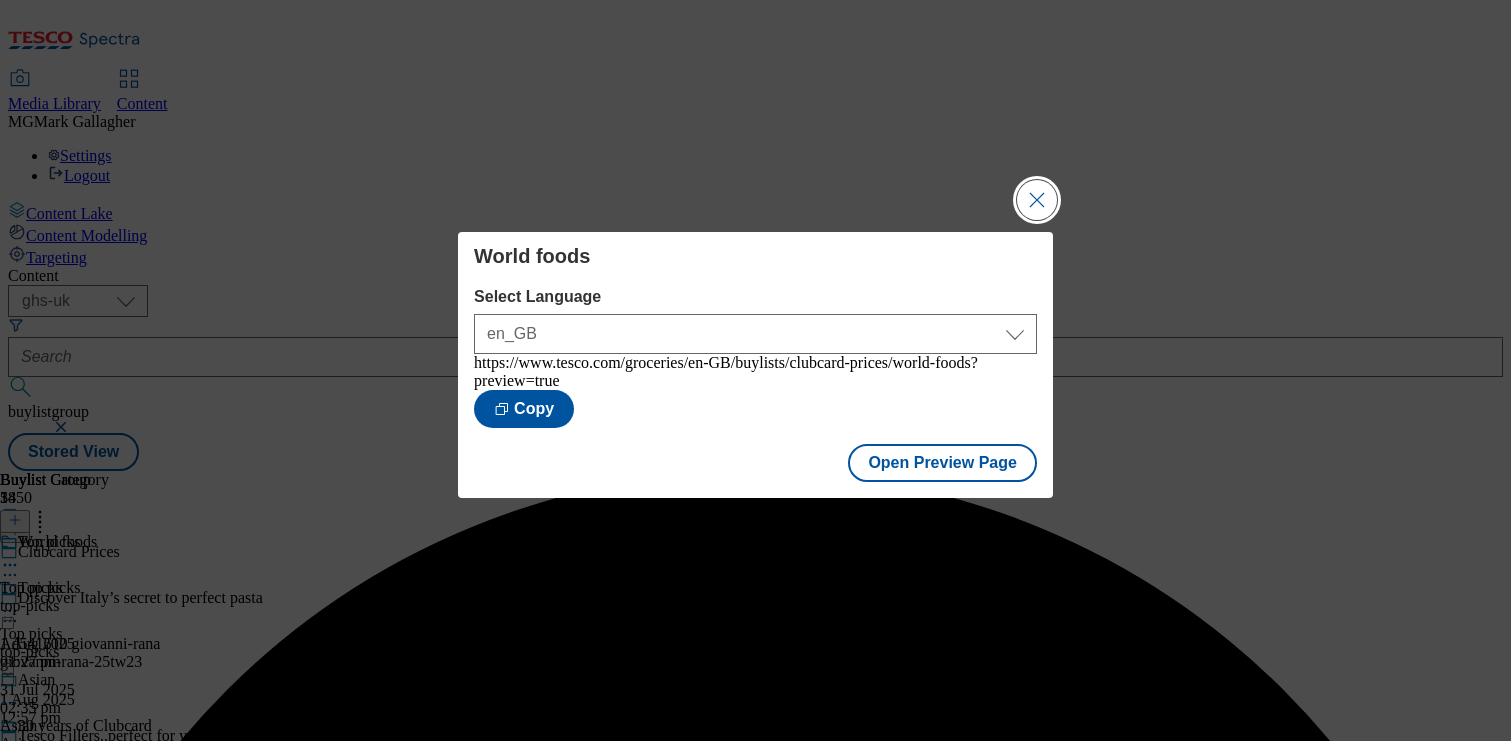 click at bounding box center (1037, 200) 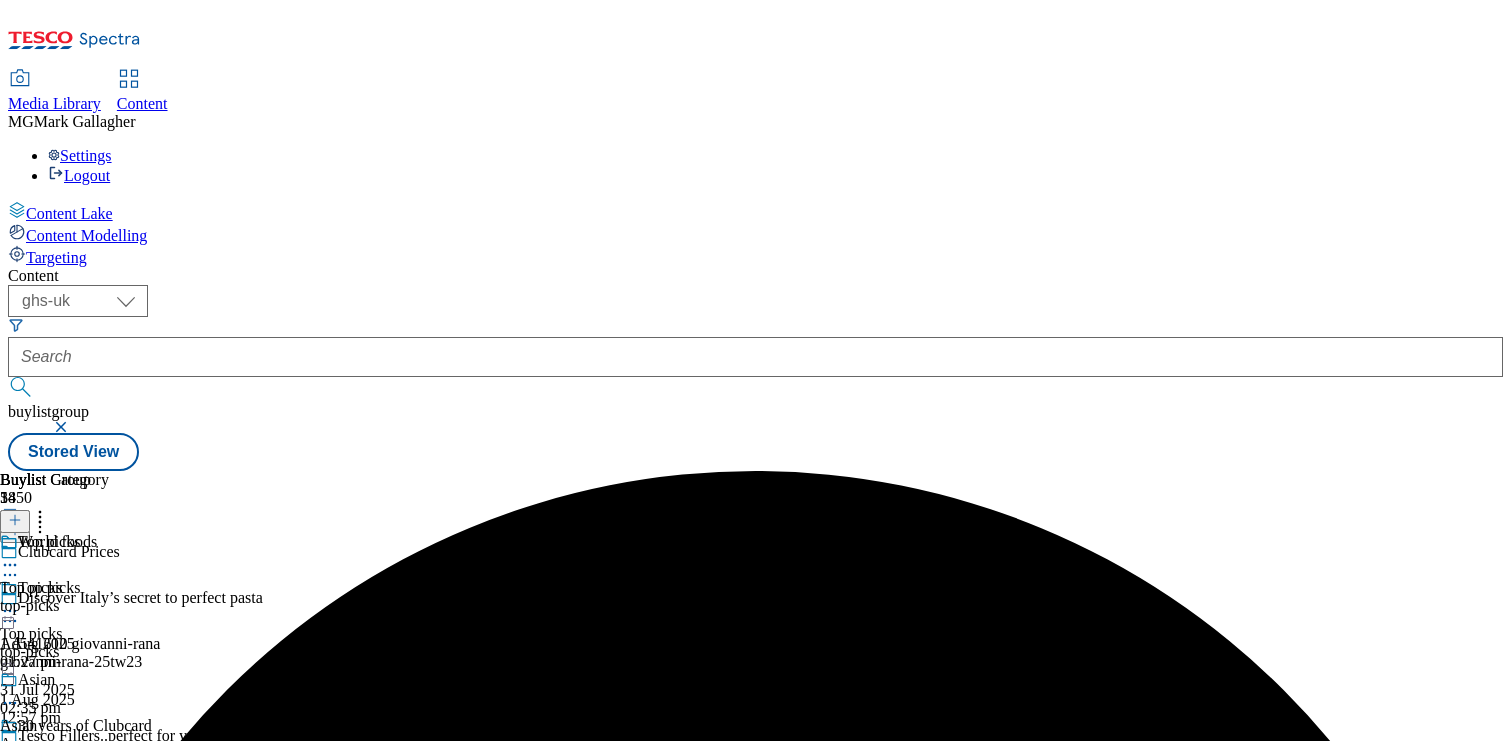 click 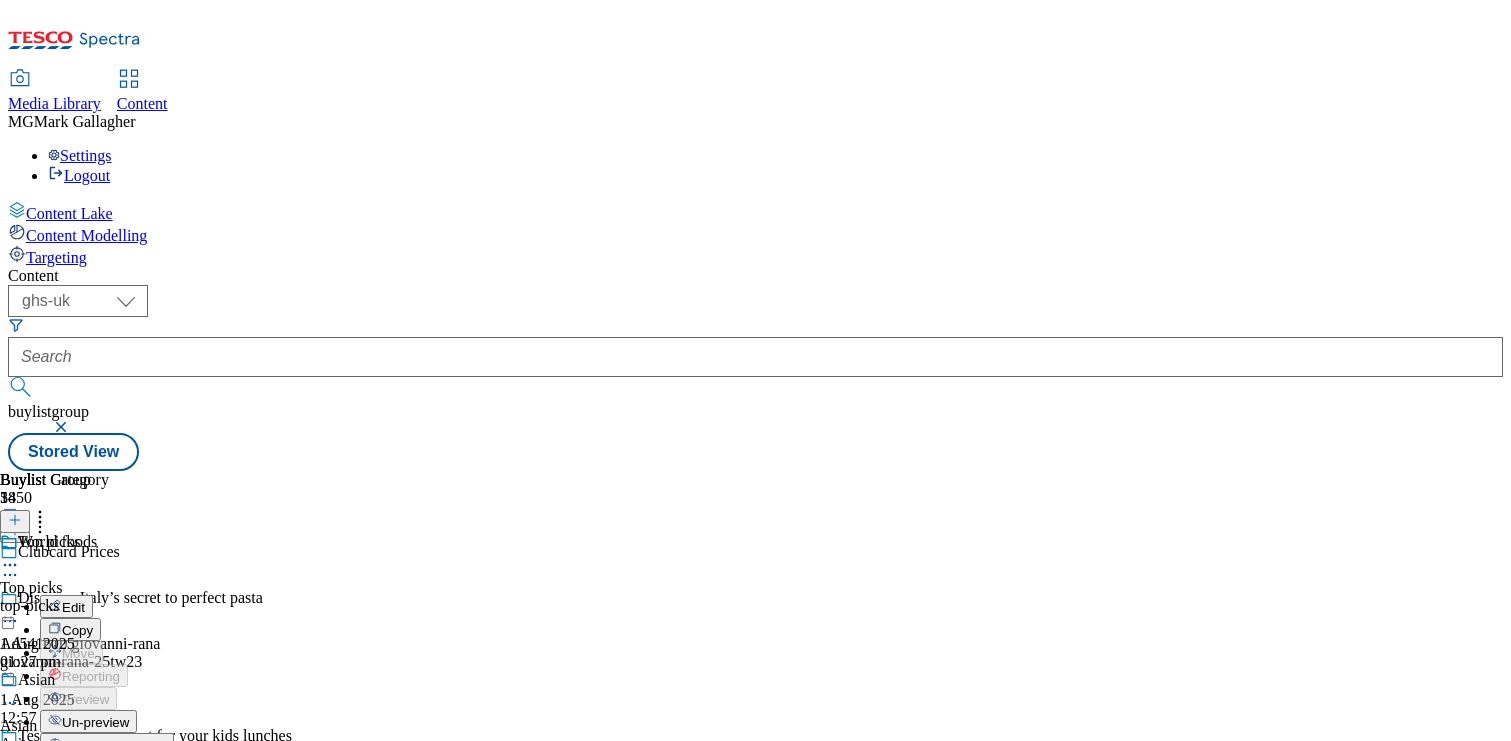 click on "Publish" at bounding box center (84, 768) 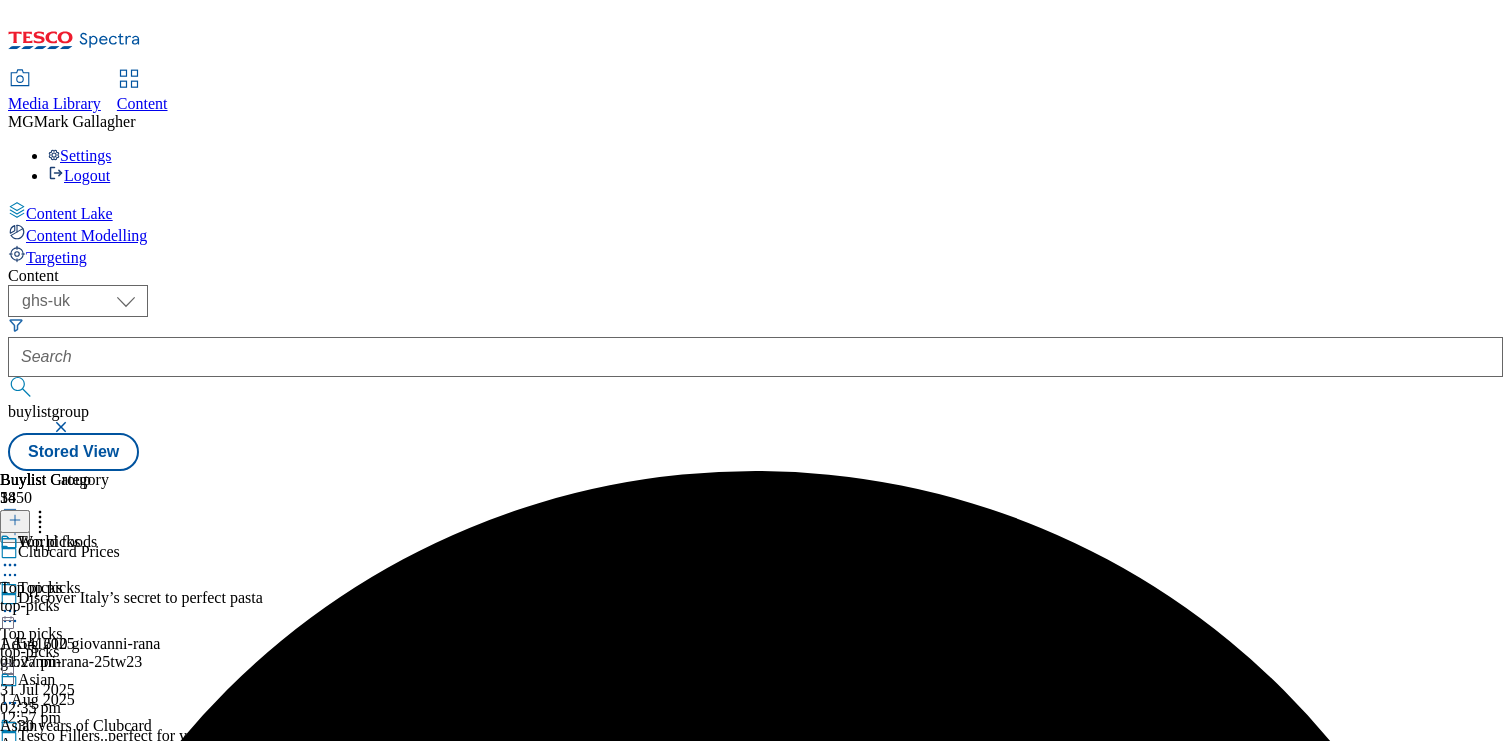 click 